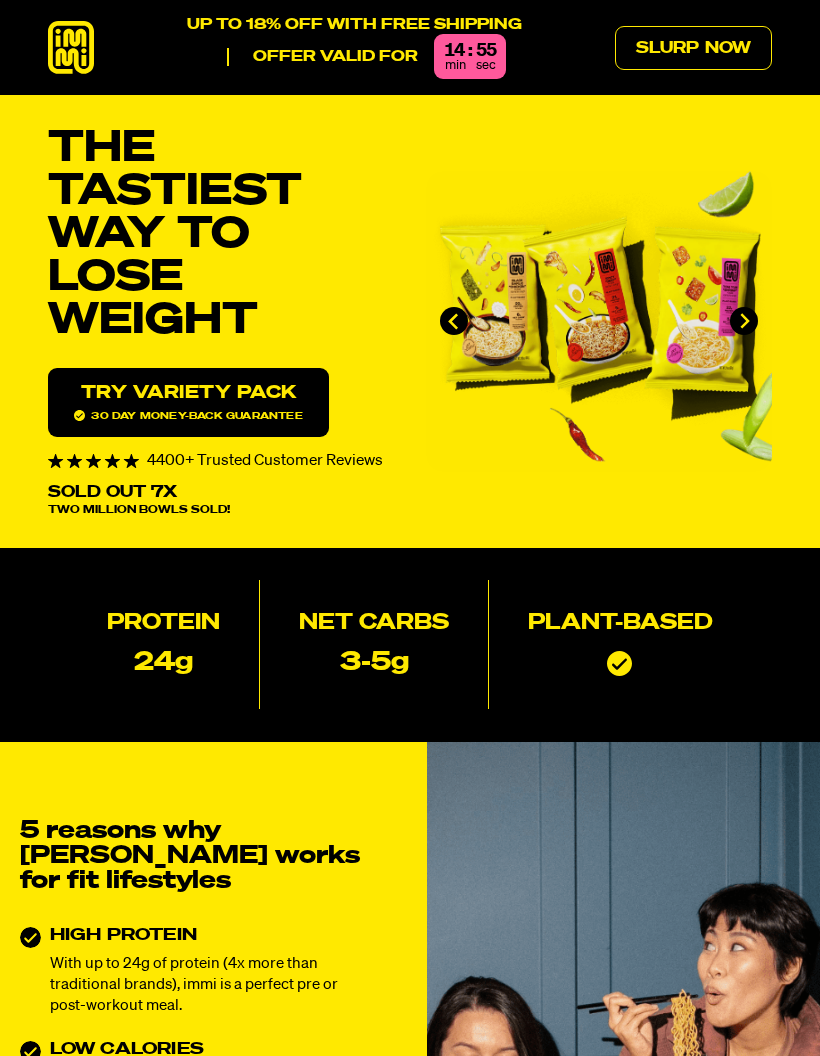 scroll, scrollTop: 0, scrollLeft: 0, axis: both 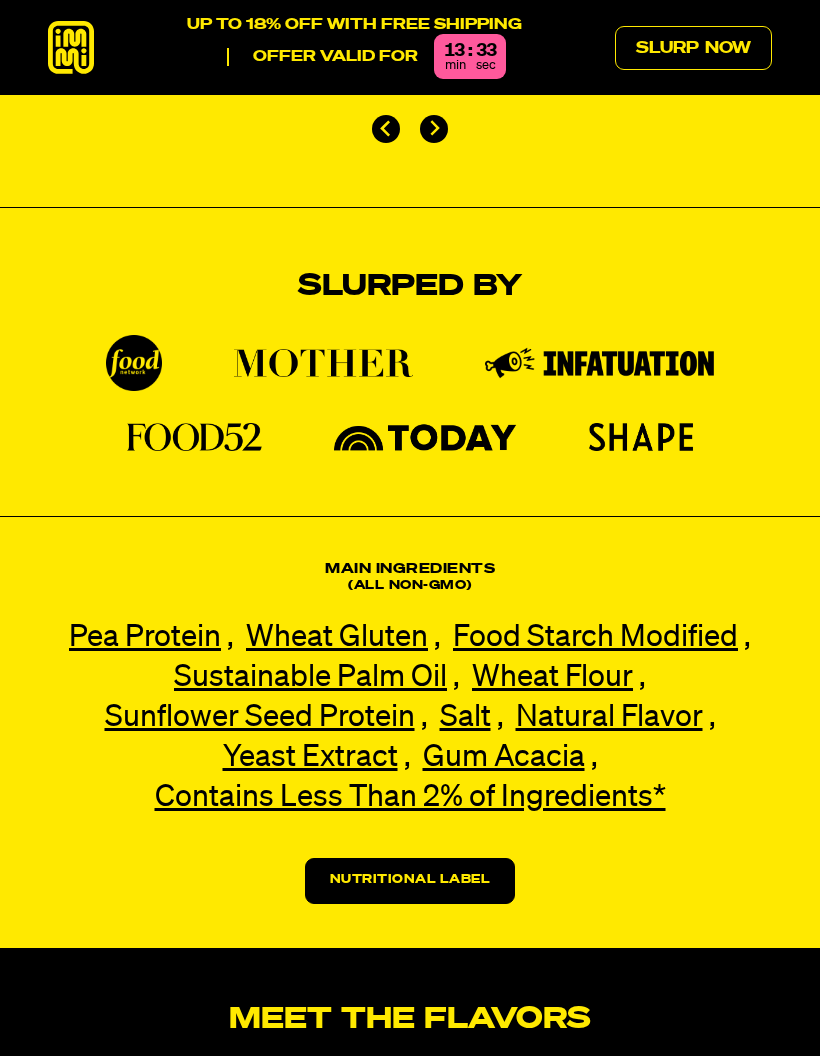 click on "Slurp Now" at bounding box center [693, 48] 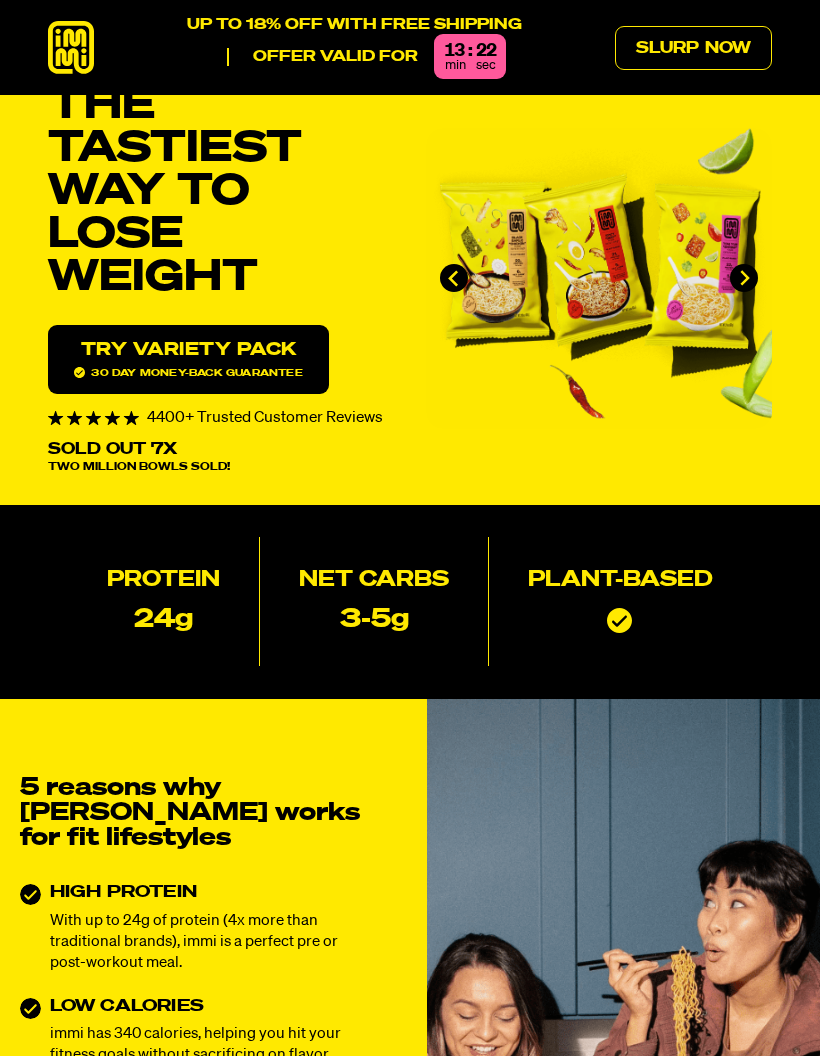scroll, scrollTop: 0, scrollLeft: 0, axis: both 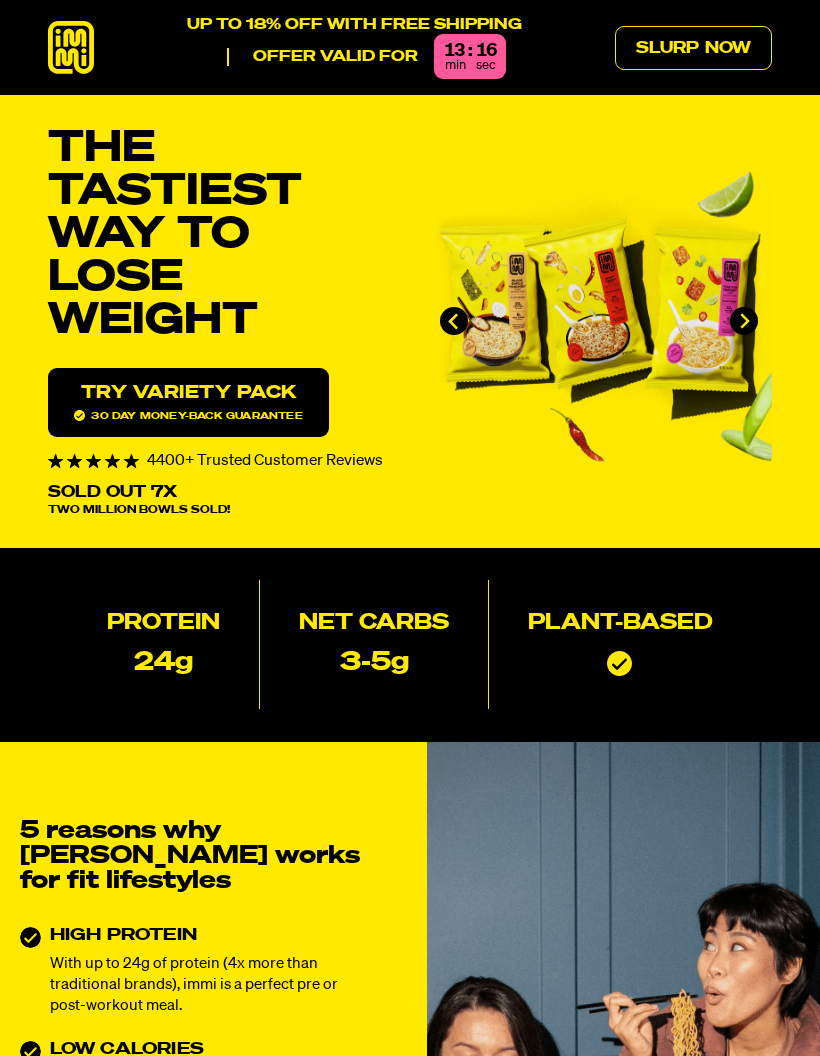 click 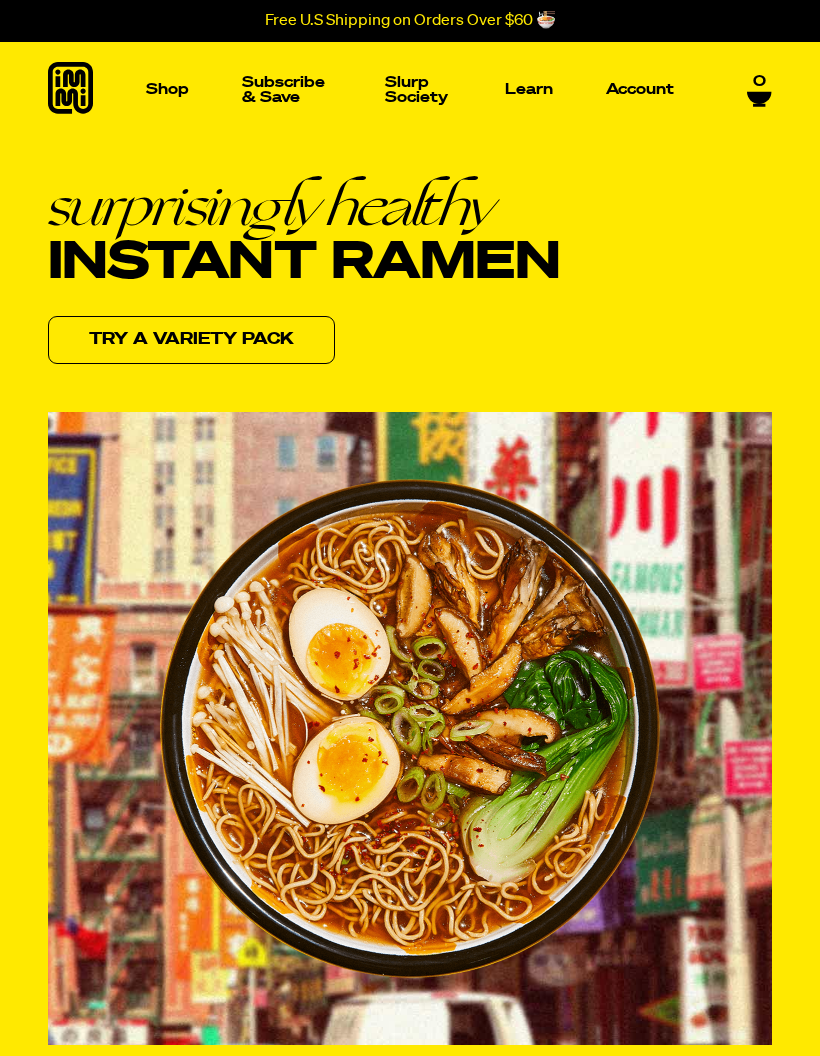 scroll, scrollTop: 0, scrollLeft: 0, axis: both 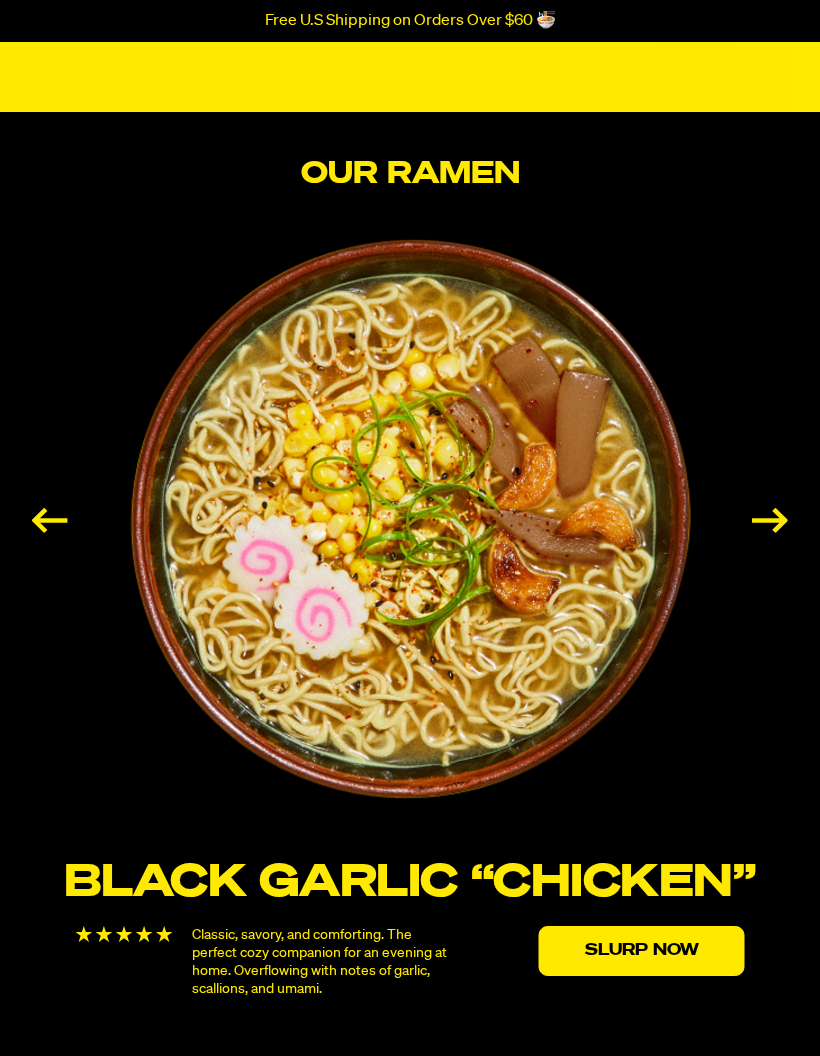 click at bounding box center (770, 520) 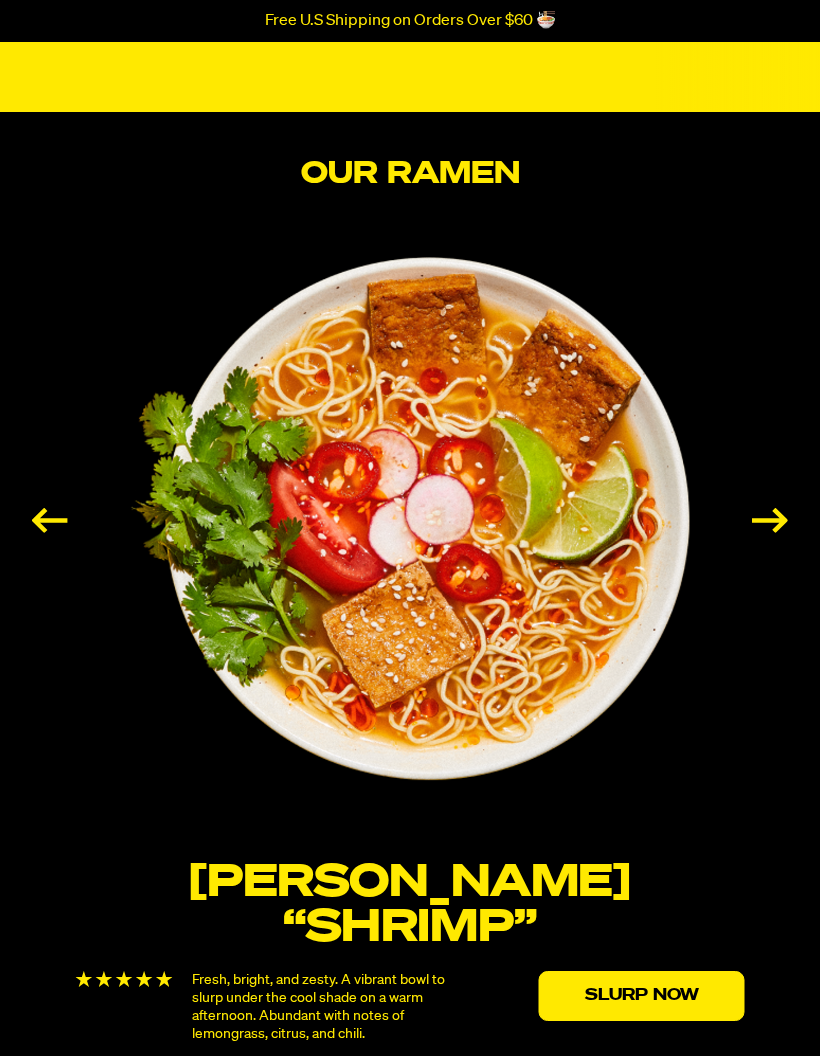 click at bounding box center (770, 520) 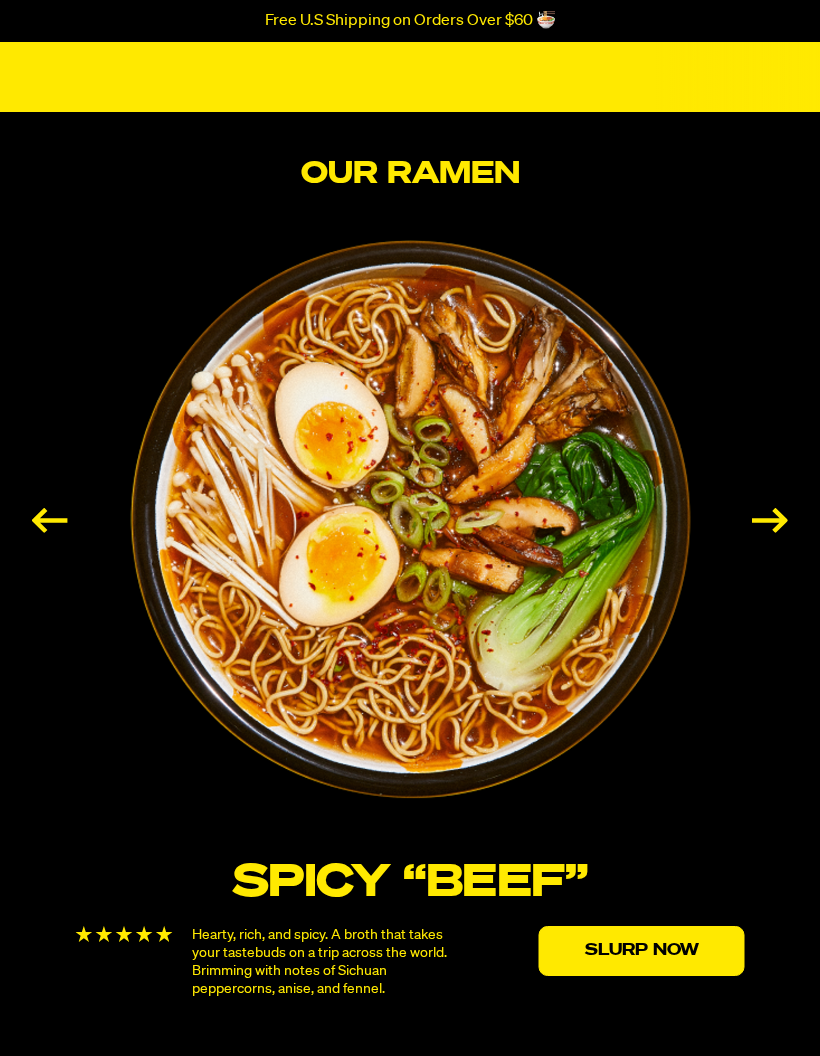 click at bounding box center [770, 520] 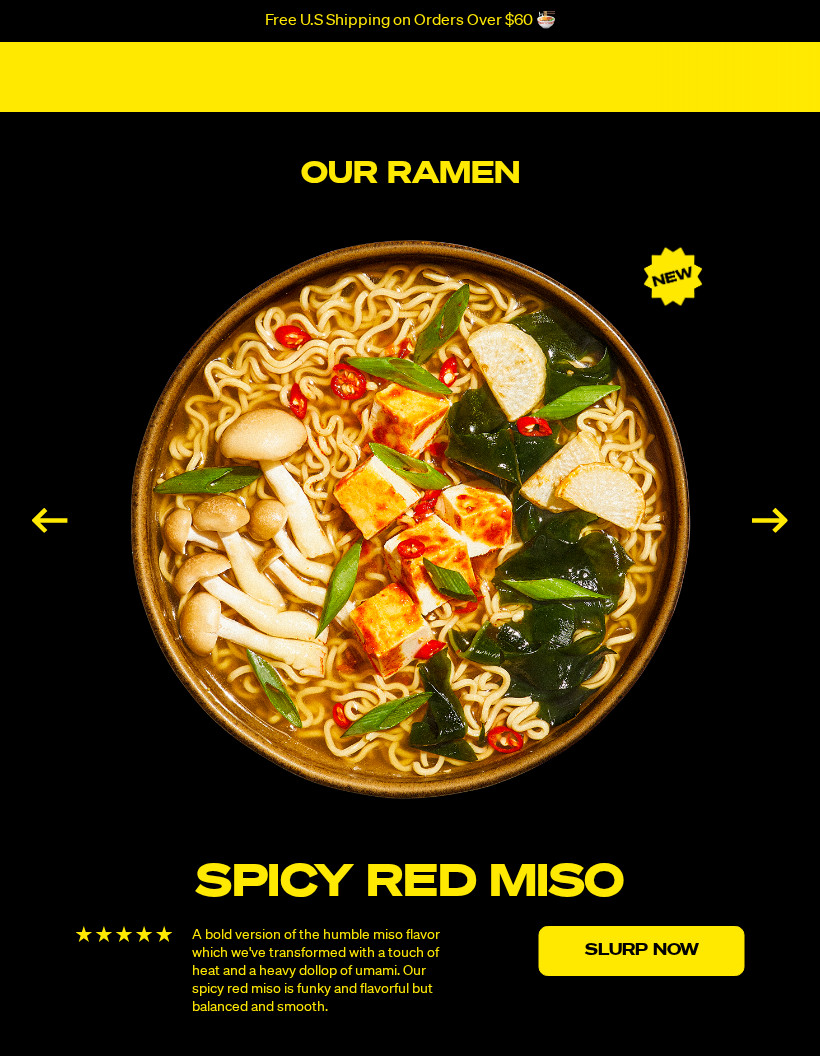 click at bounding box center (770, 520) 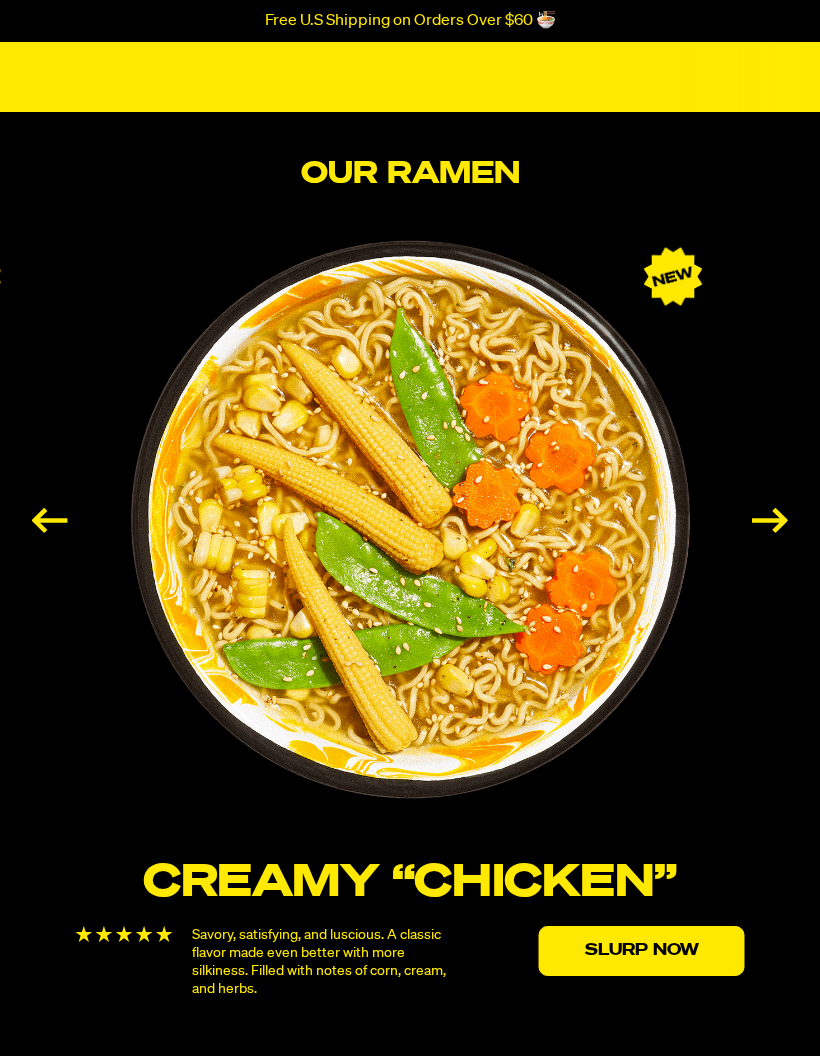 click at bounding box center [770, 520] 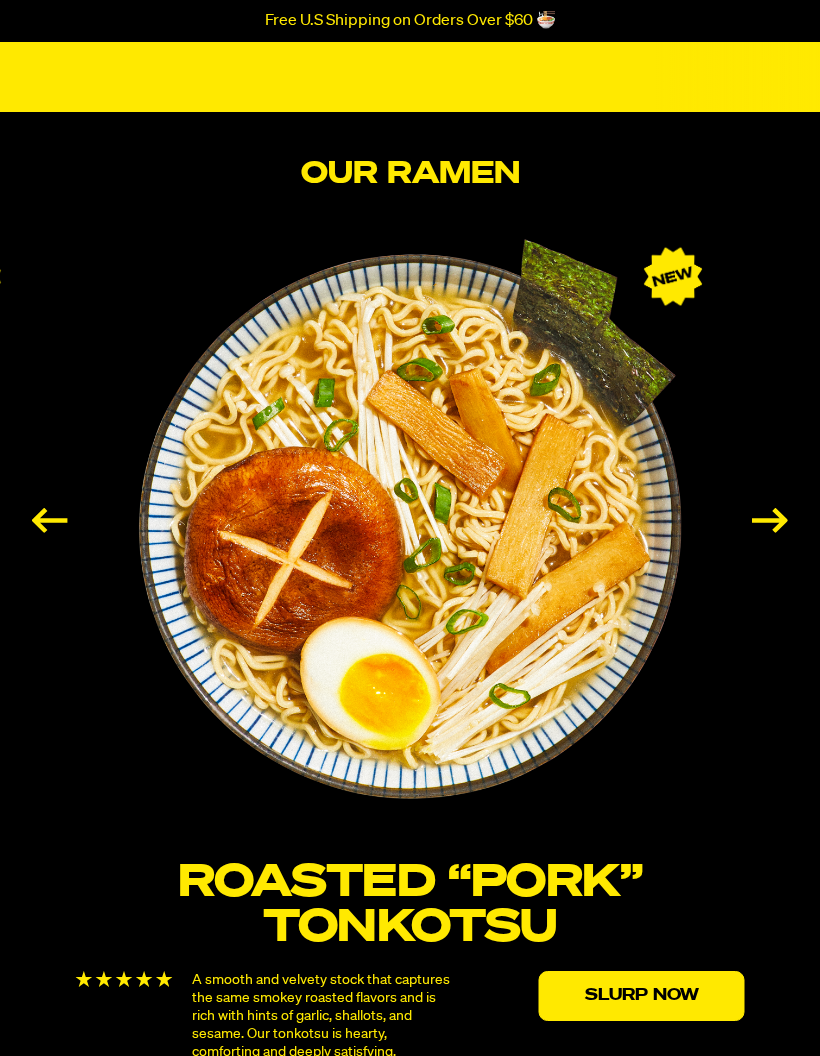 click at bounding box center (770, 520) 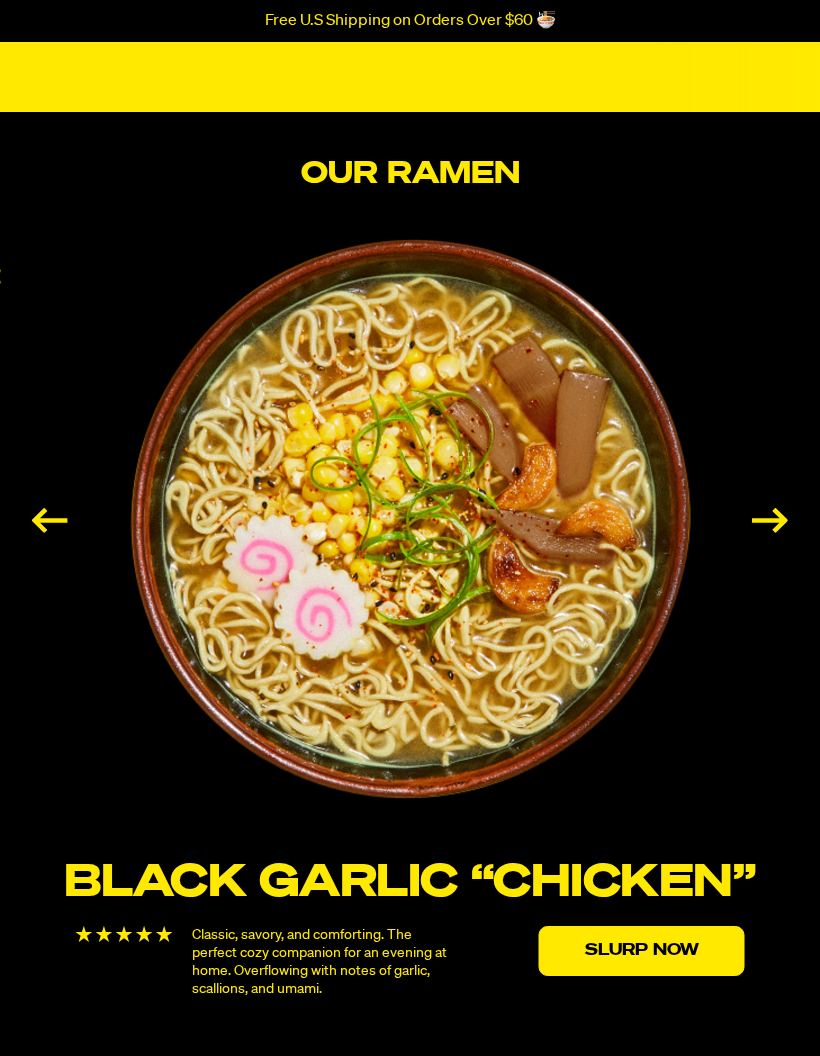 click at bounding box center (770, 520) 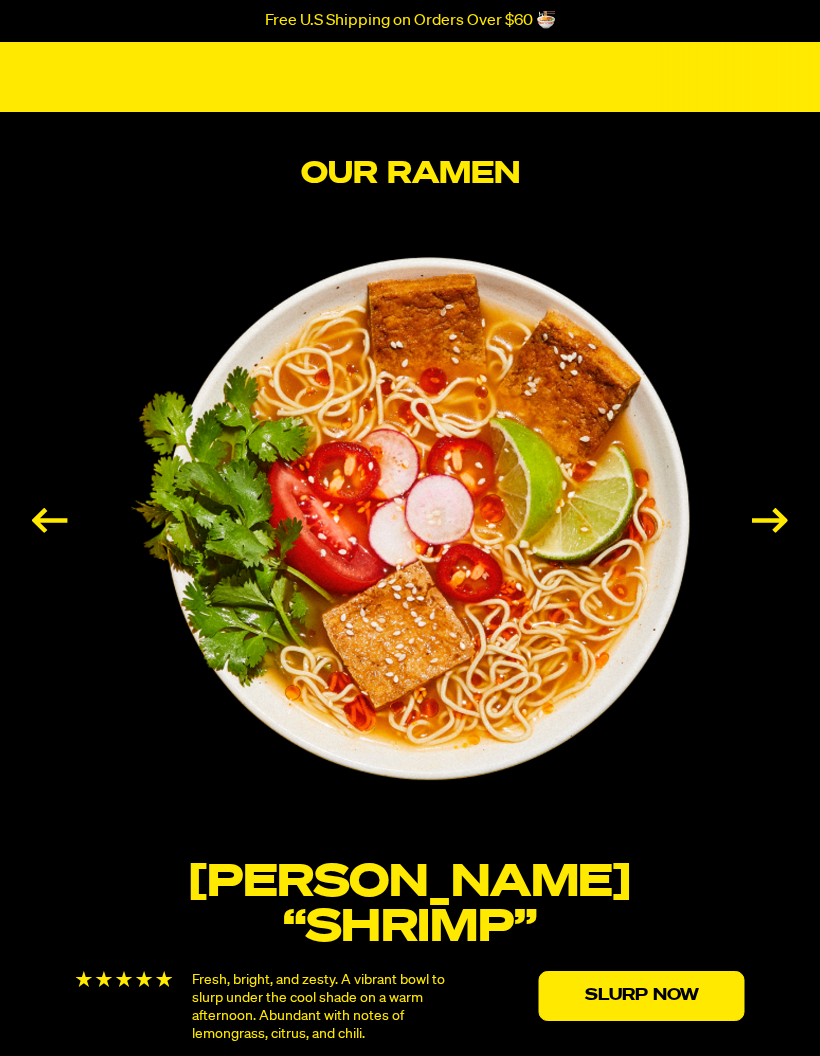 click at bounding box center [770, 520] 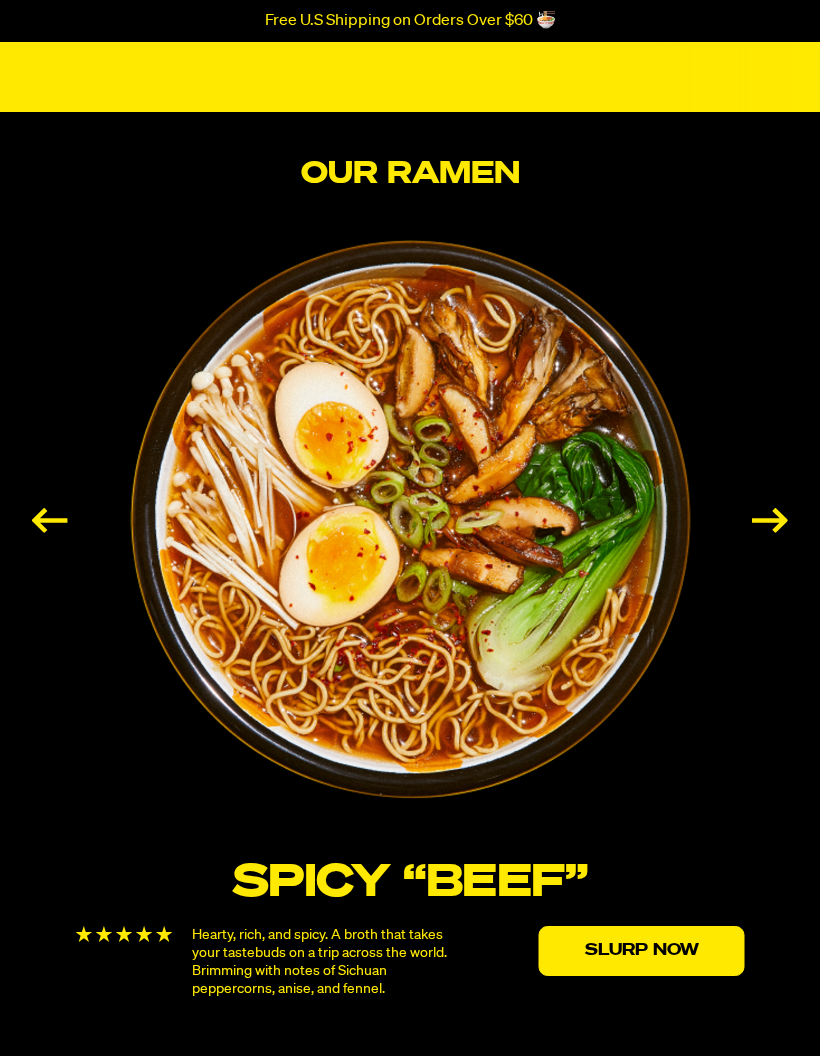 click on "Slurp Now" at bounding box center [642, 951] 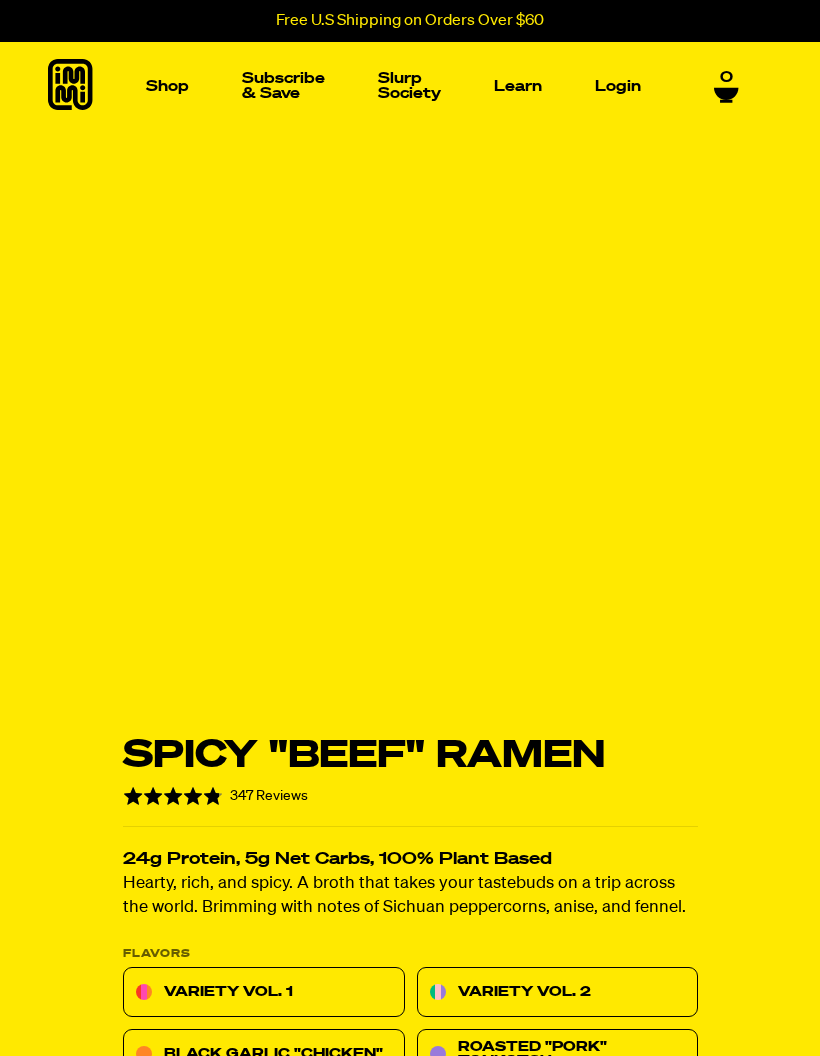 scroll, scrollTop: 0, scrollLeft: 0, axis: both 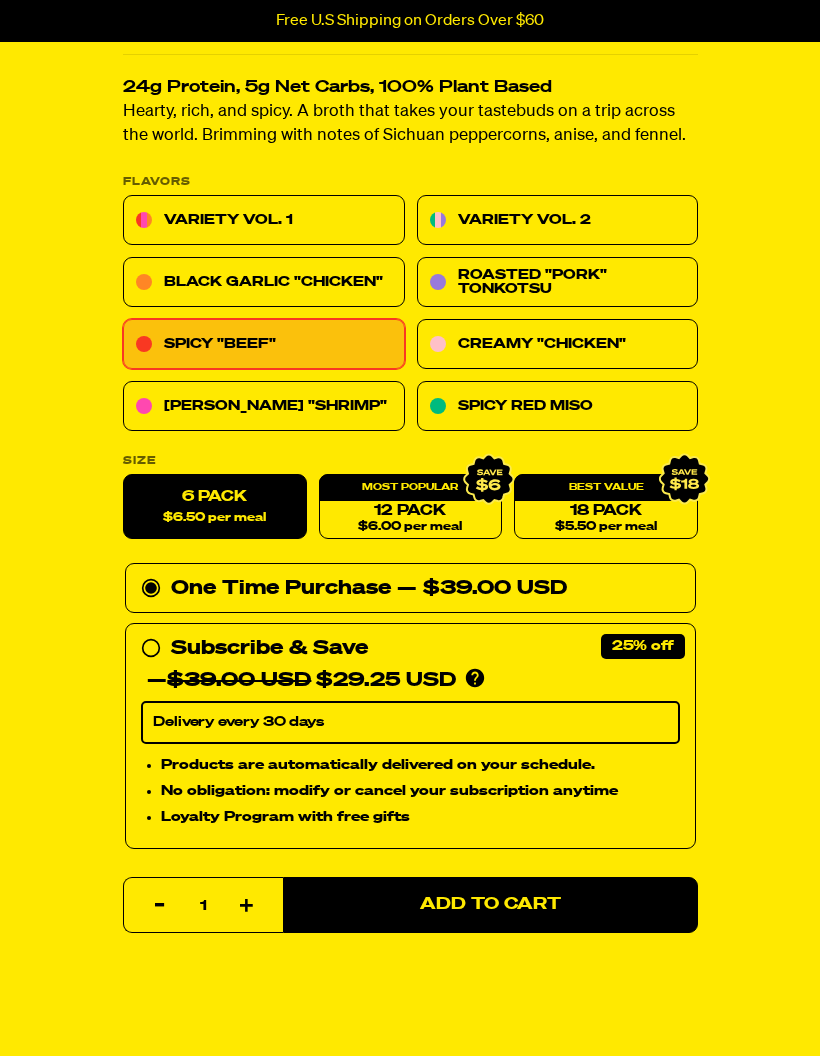 click 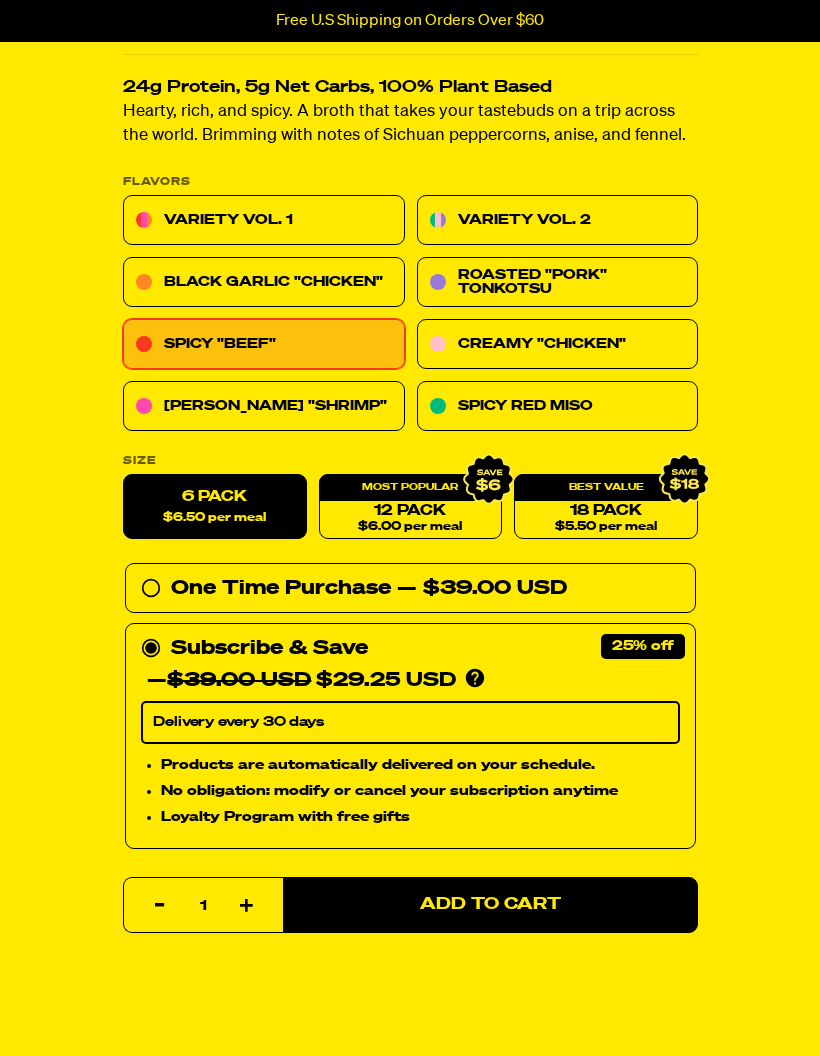 scroll, scrollTop: 712, scrollLeft: 0, axis: vertical 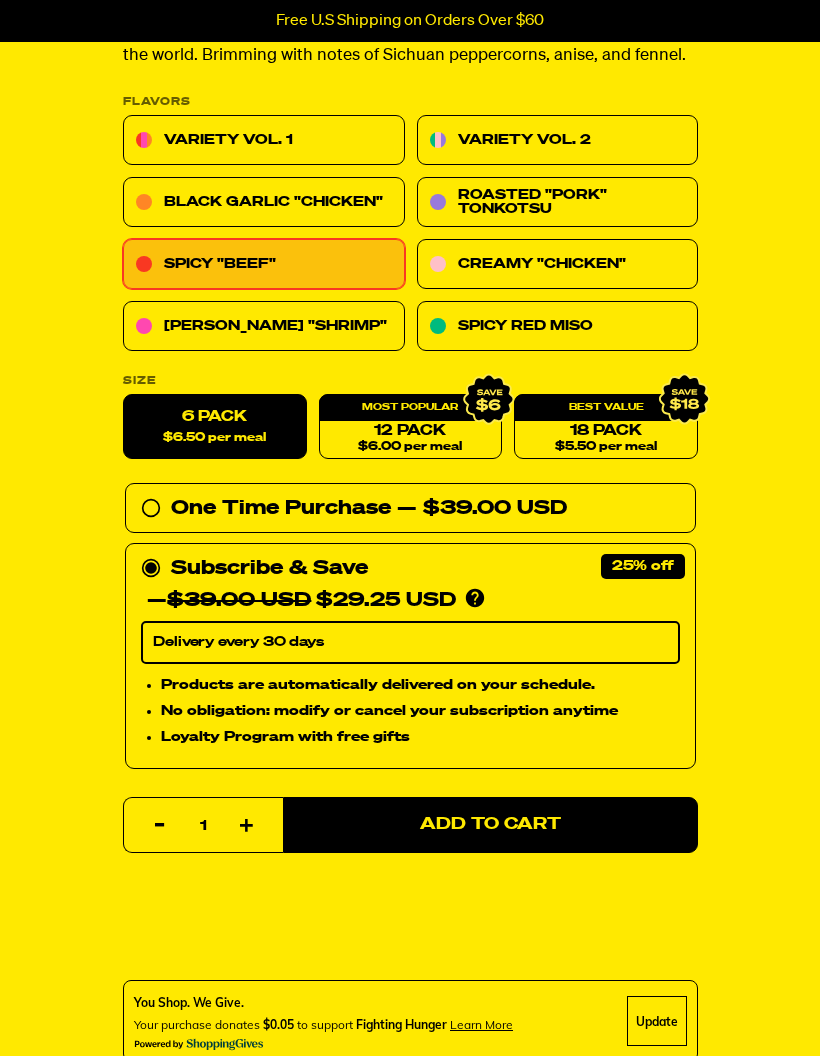 click 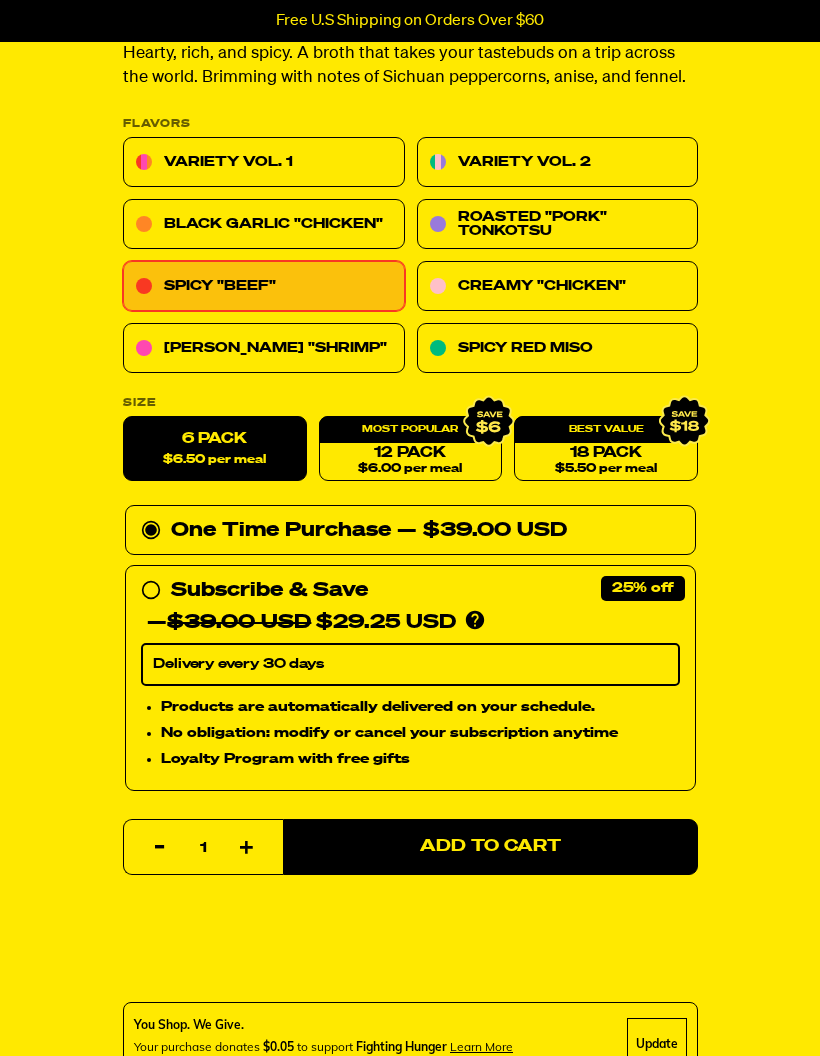 scroll, scrollTop: 671, scrollLeft: 0, axis: vertical 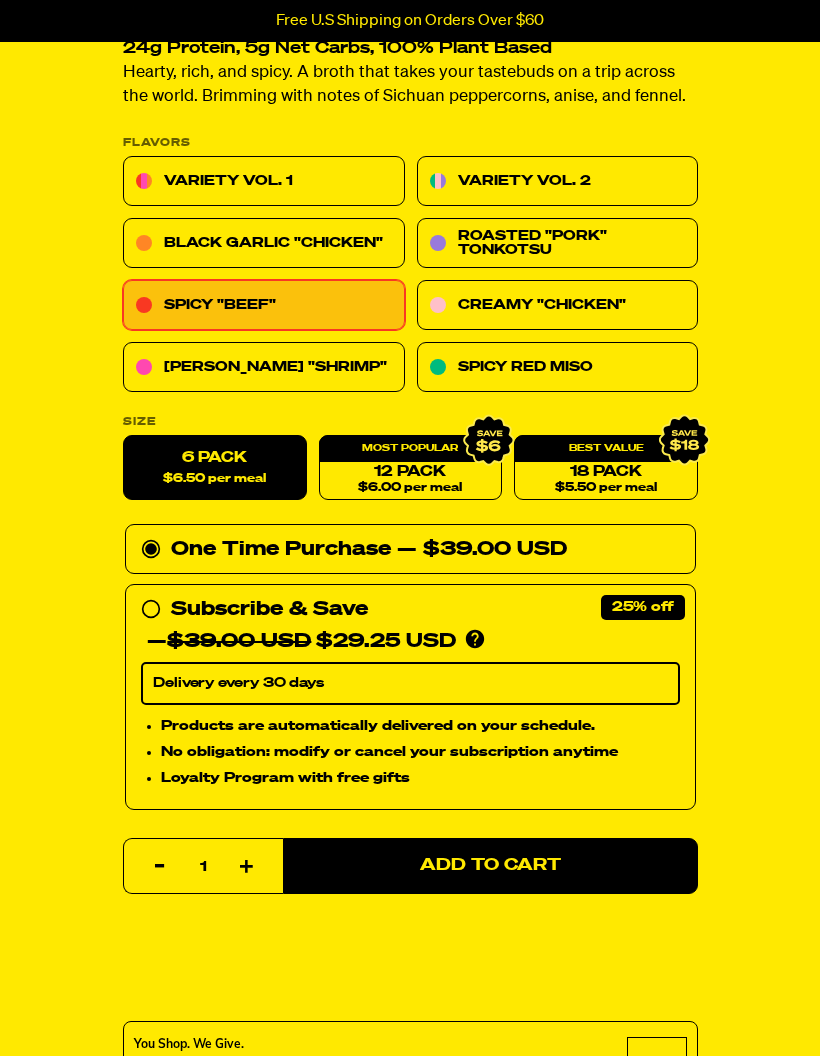 click on "Spicy Red Miso" at bounding box center (557, 368) 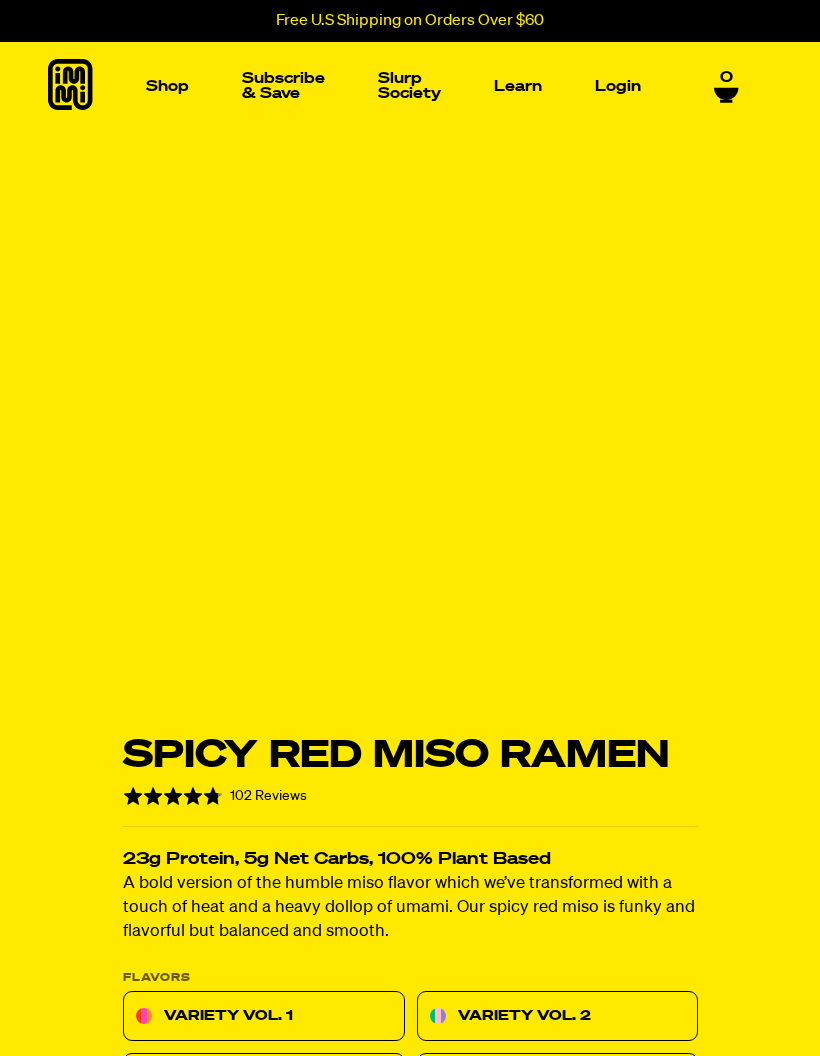 scroll, scrollTop: 0, scrollLeft: 0, axis: both 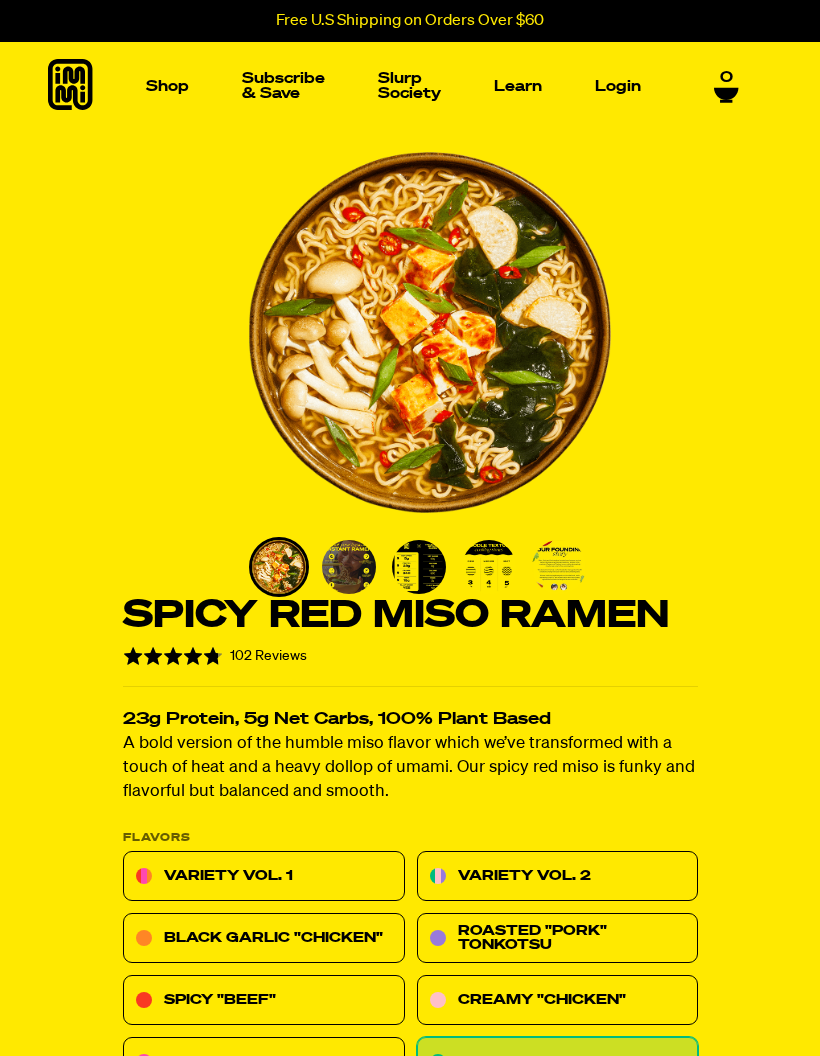 click at bounding box center (309, 236) 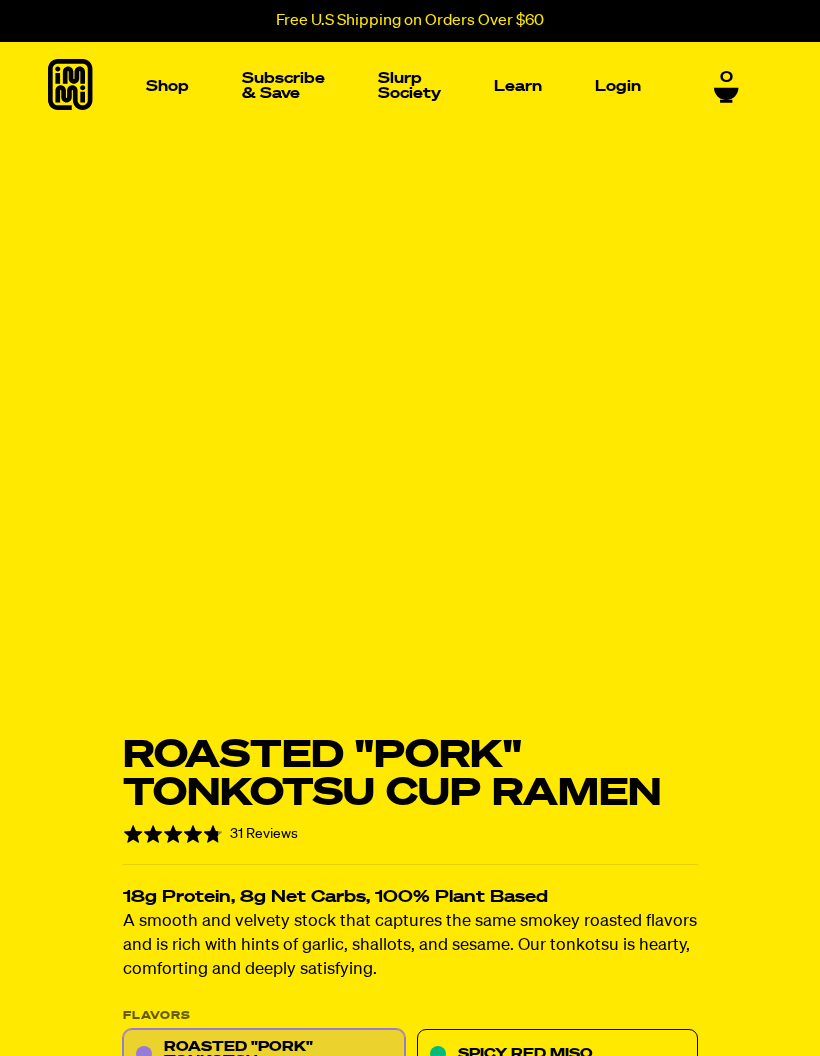scroll, scrollTop: 0, scrollLeft: 0, axis: both 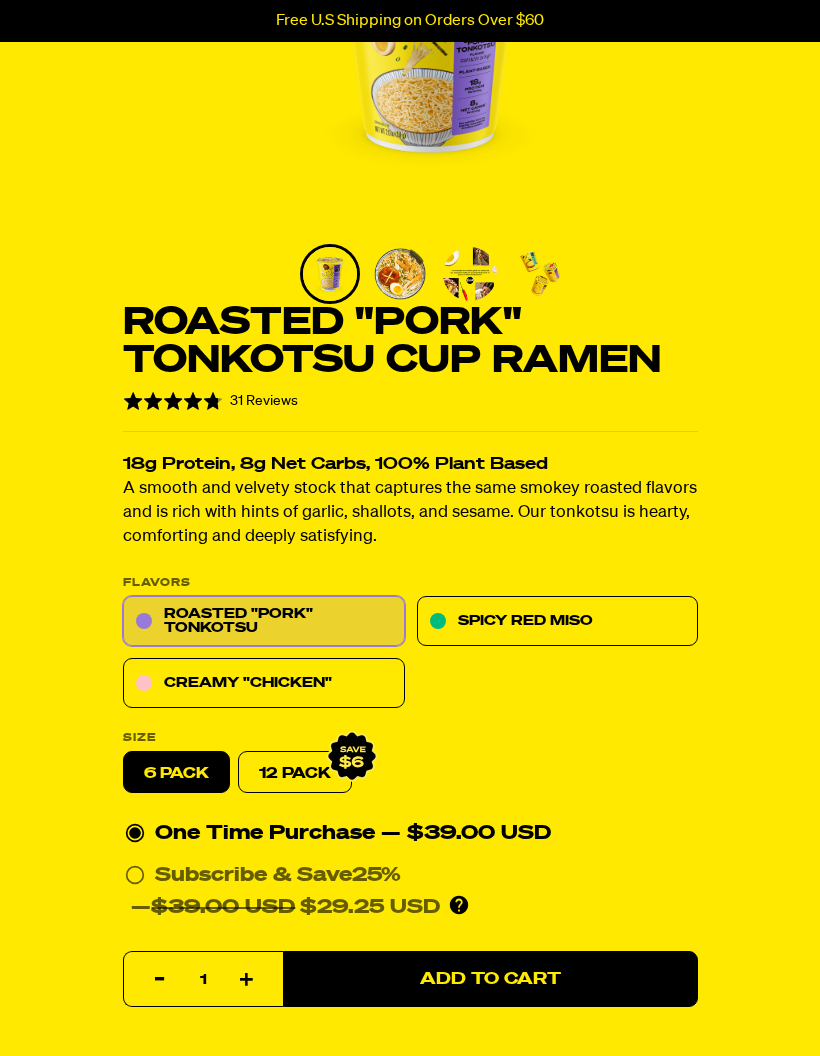 click on "Spicy Red Miso" at bounding box center (557, 622) 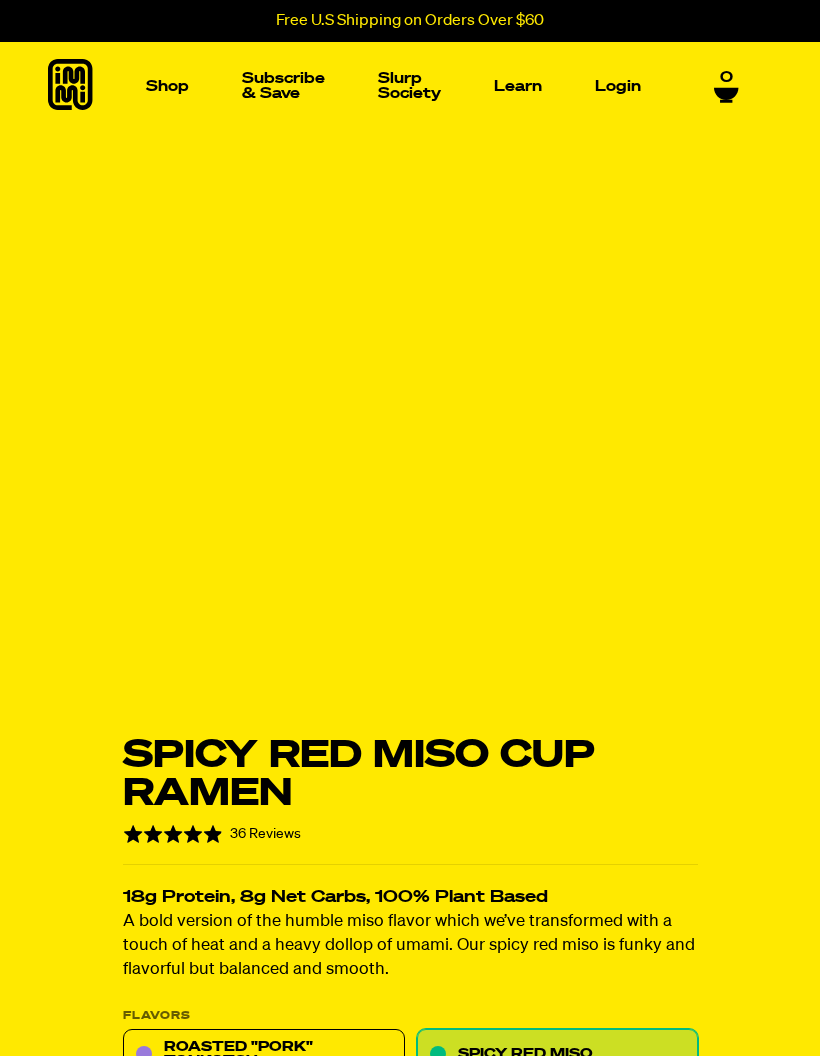 scroll, scrollTop: 0, scrollLeft: 0, axis: both 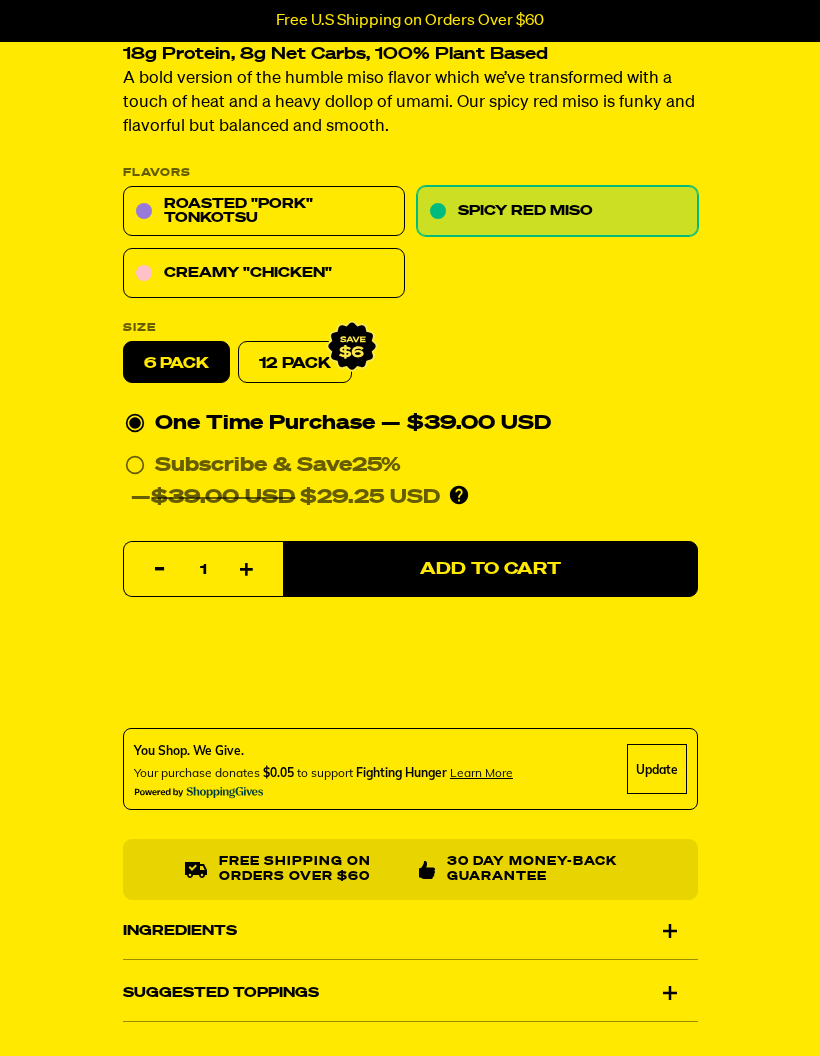 click on "Add to Cart" at bounding box center [490, 569] 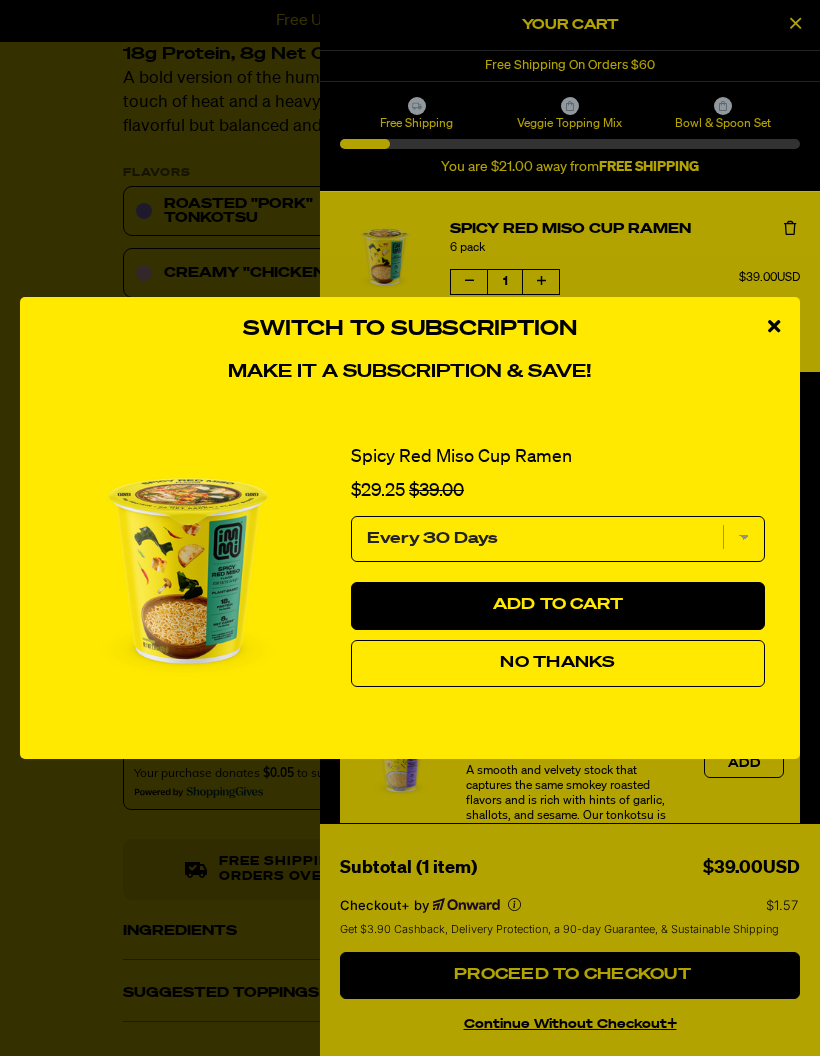 click on "No Thanks" at bounding box center (557, 663) 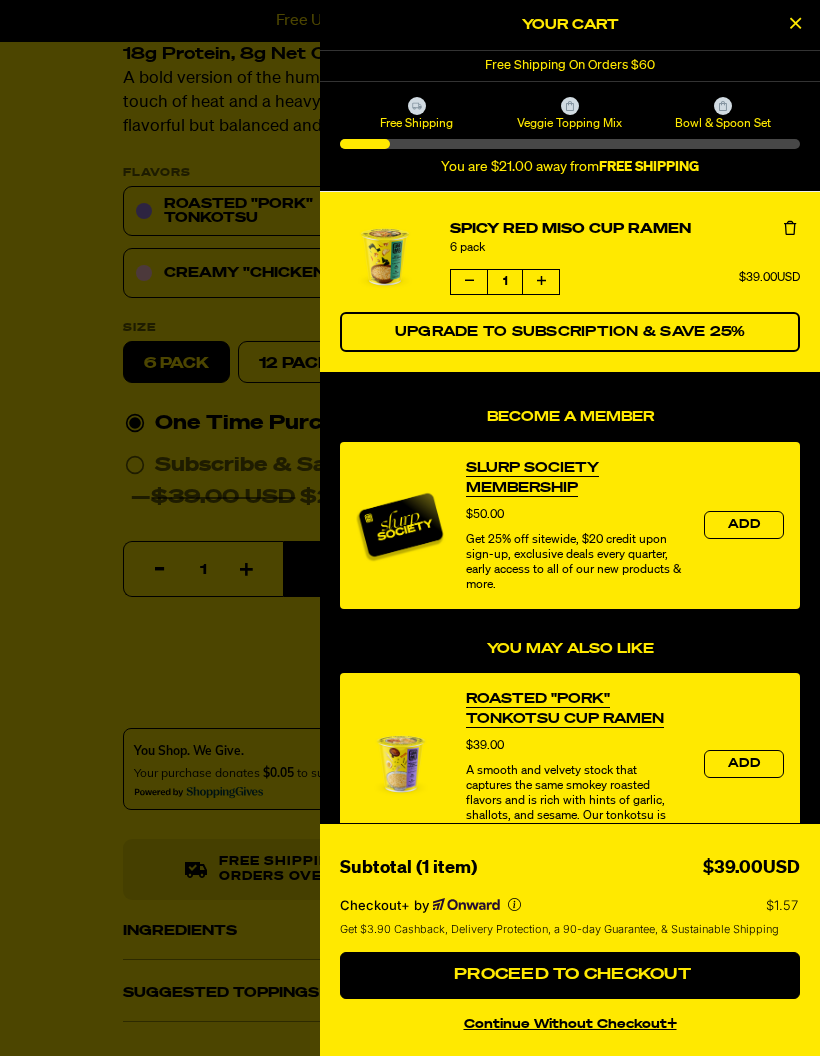 click on "Add" at bounding box center (744, 764) 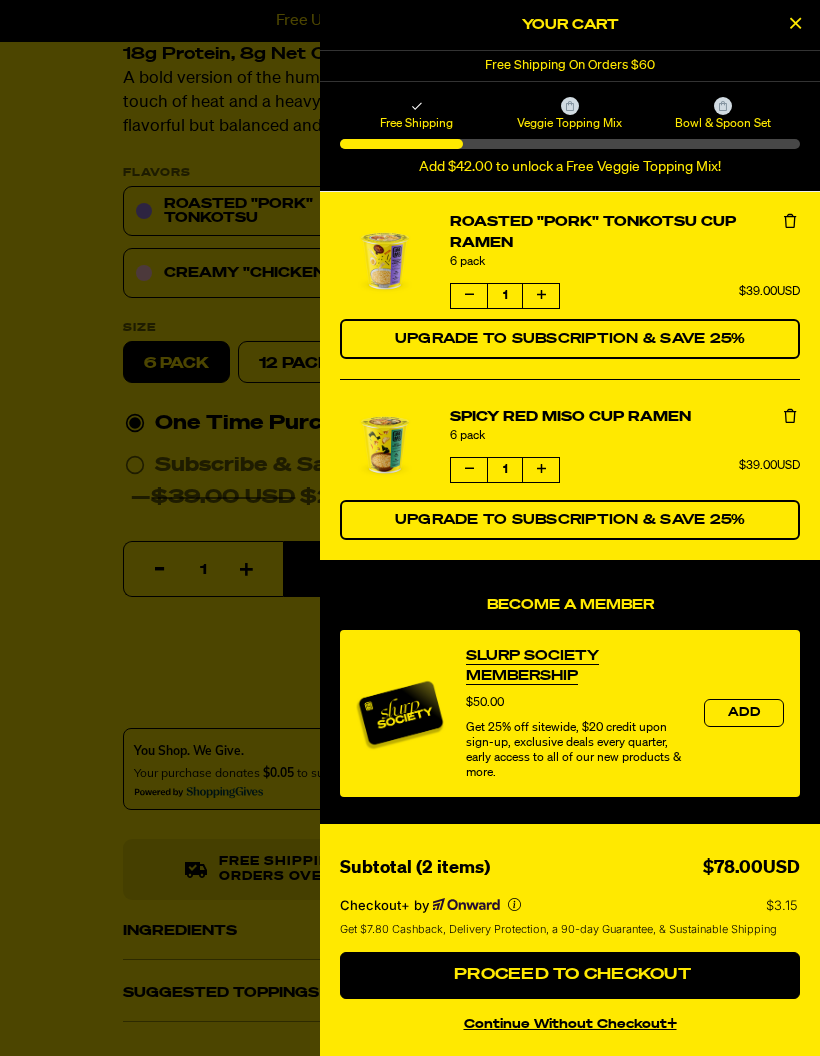 scroll, scrollTop: 0, scrollLeft: 0, axis: both 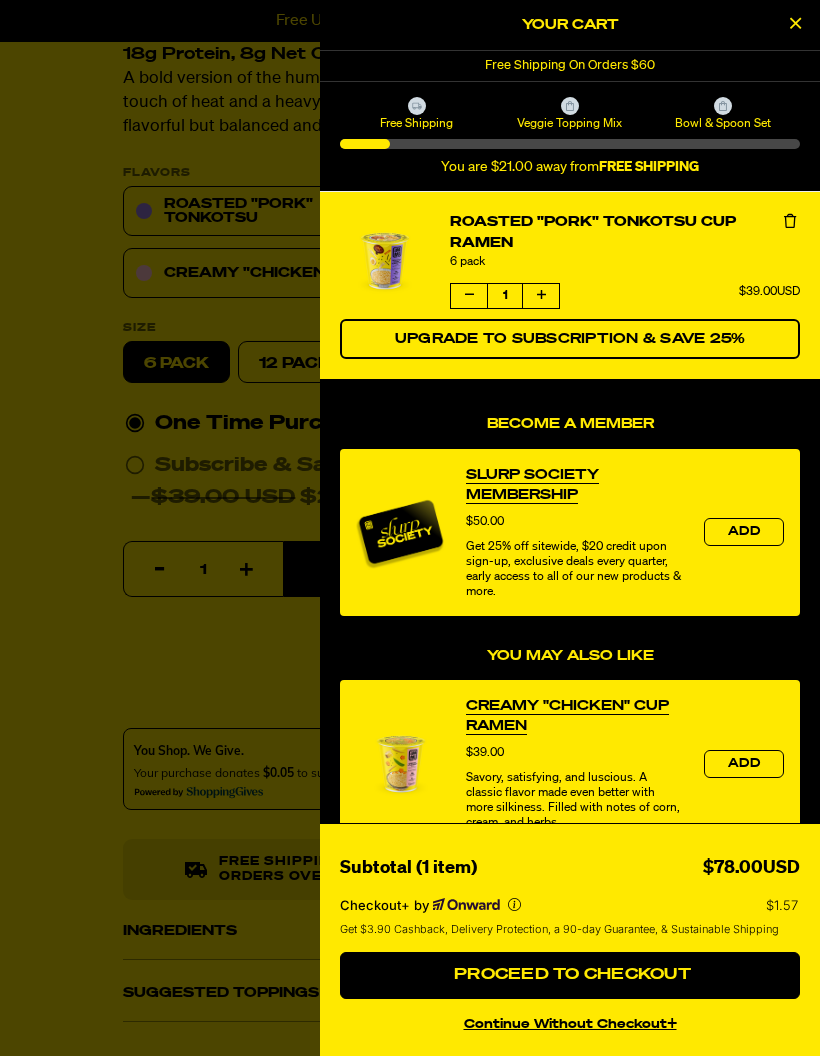 click at bounding box center (790, 222) 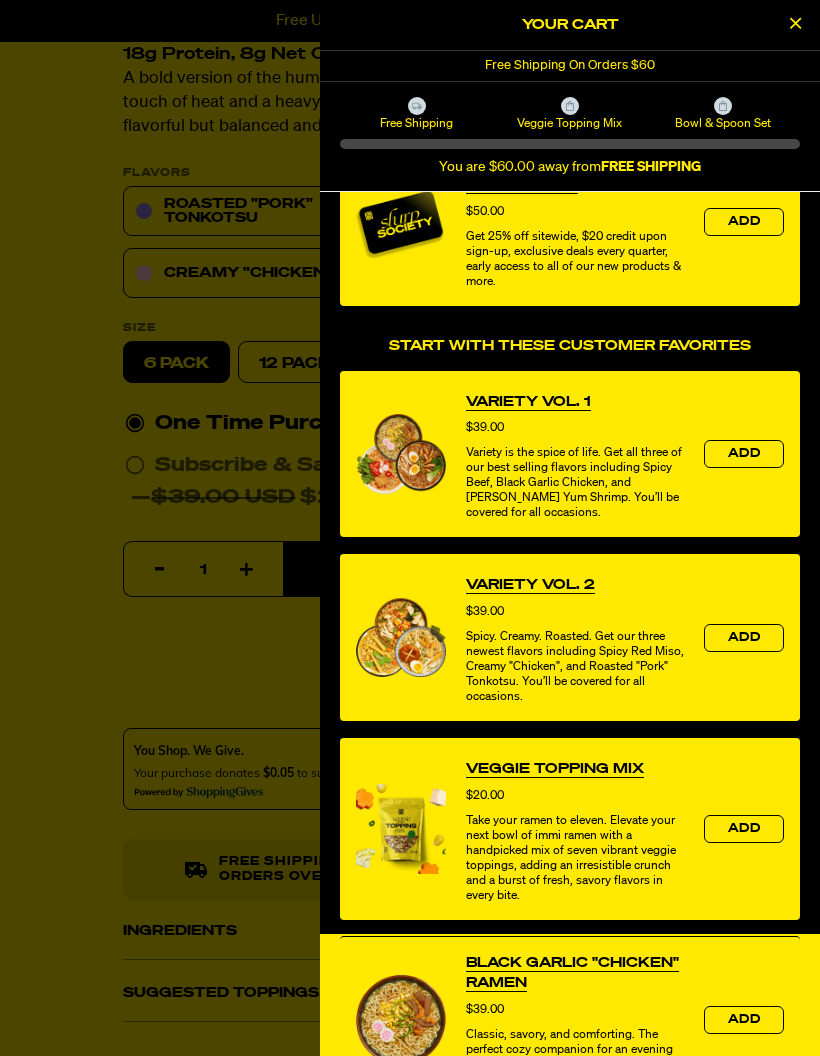 scroll, scrollTop: 306, scrollLeft: 0, axis: vertical 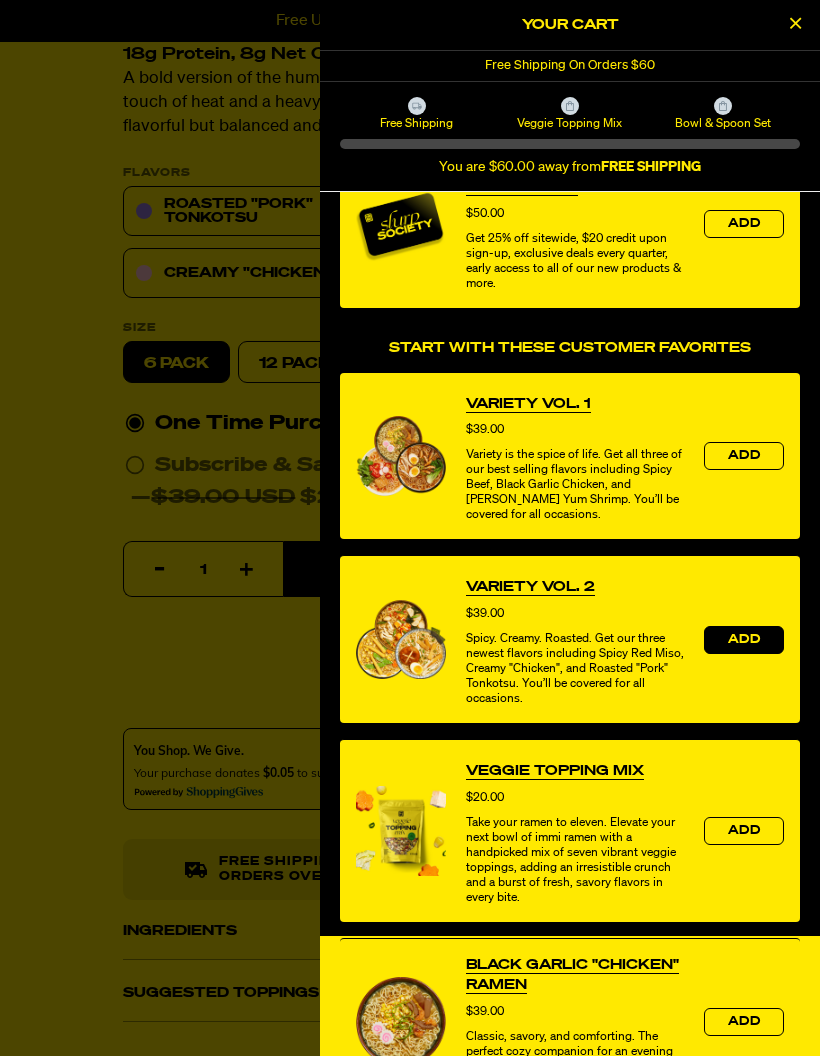click on "Add" at bounding box center (744, 640) 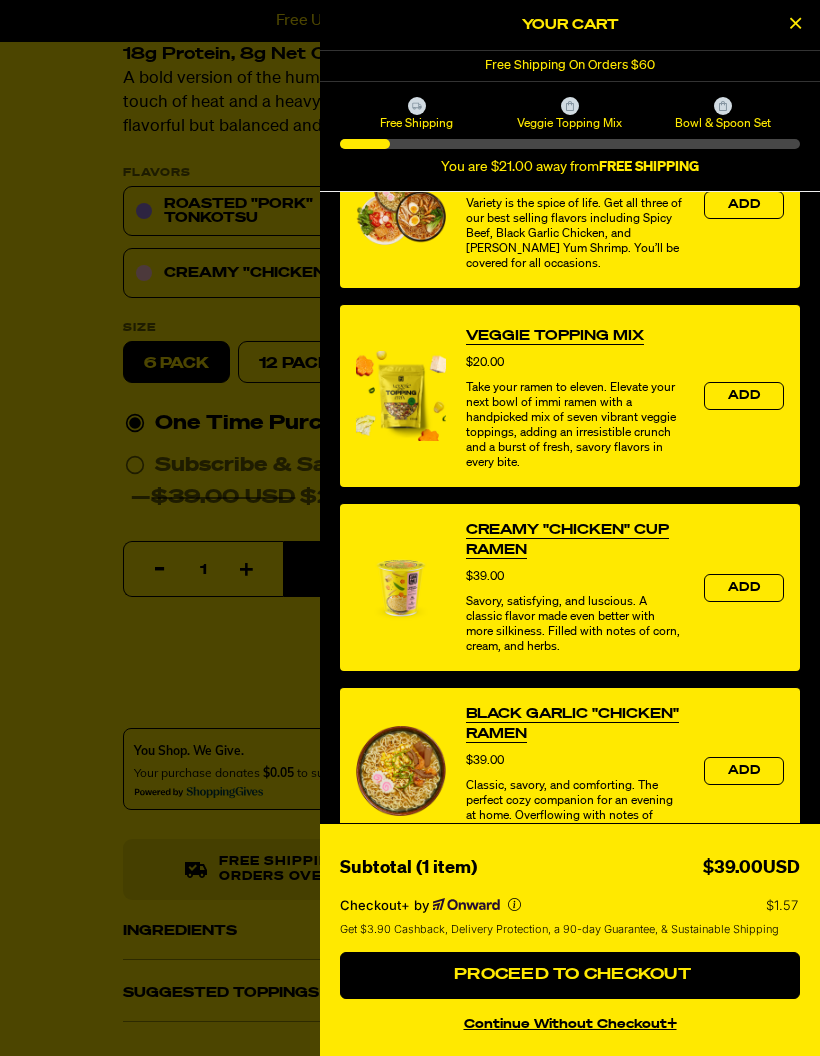 scroll, scrollTop: 540, scrollLeft: 0, axis: vertical 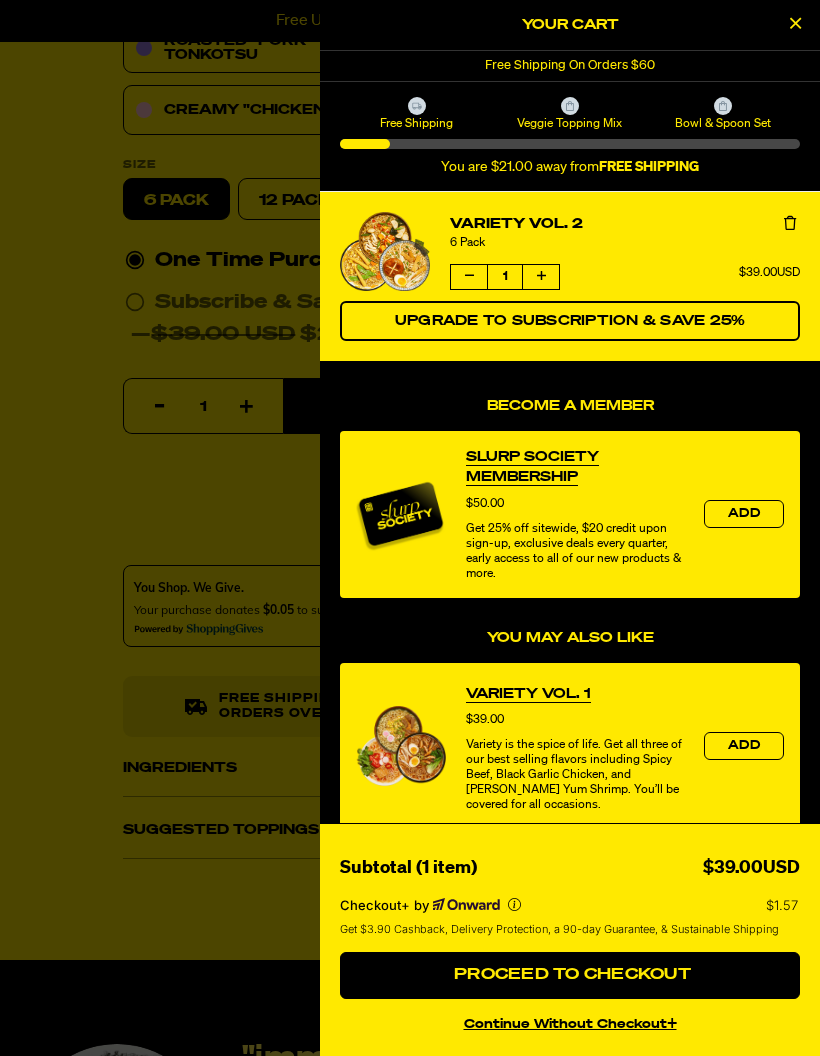 click at bounding box center (723, 106) 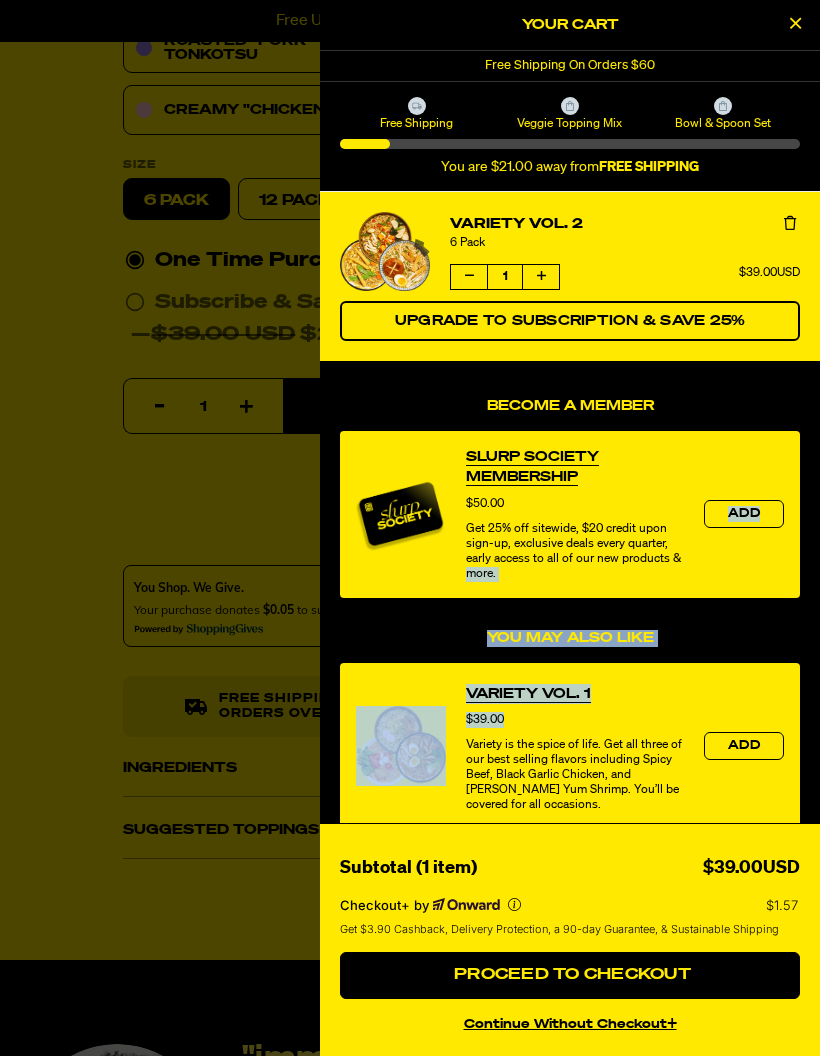 click at bounding box center (410, 528) 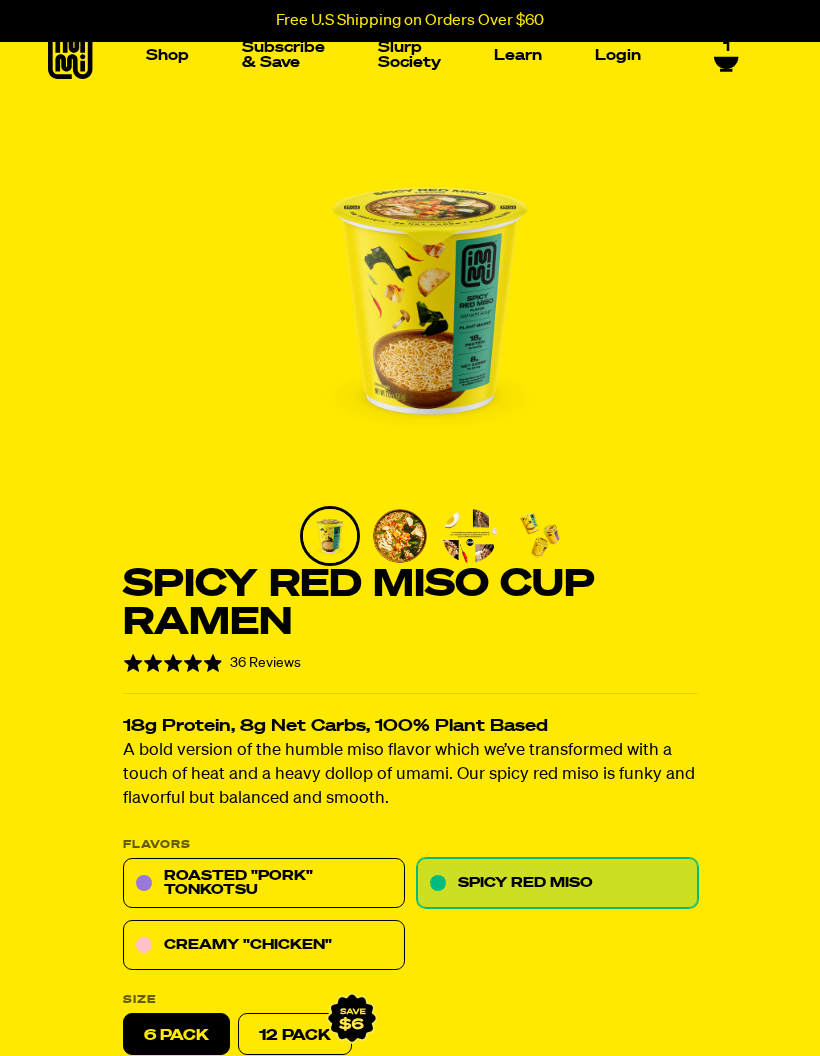 scroll, scrollTop: 0, scrollLeft: 0, axis: both 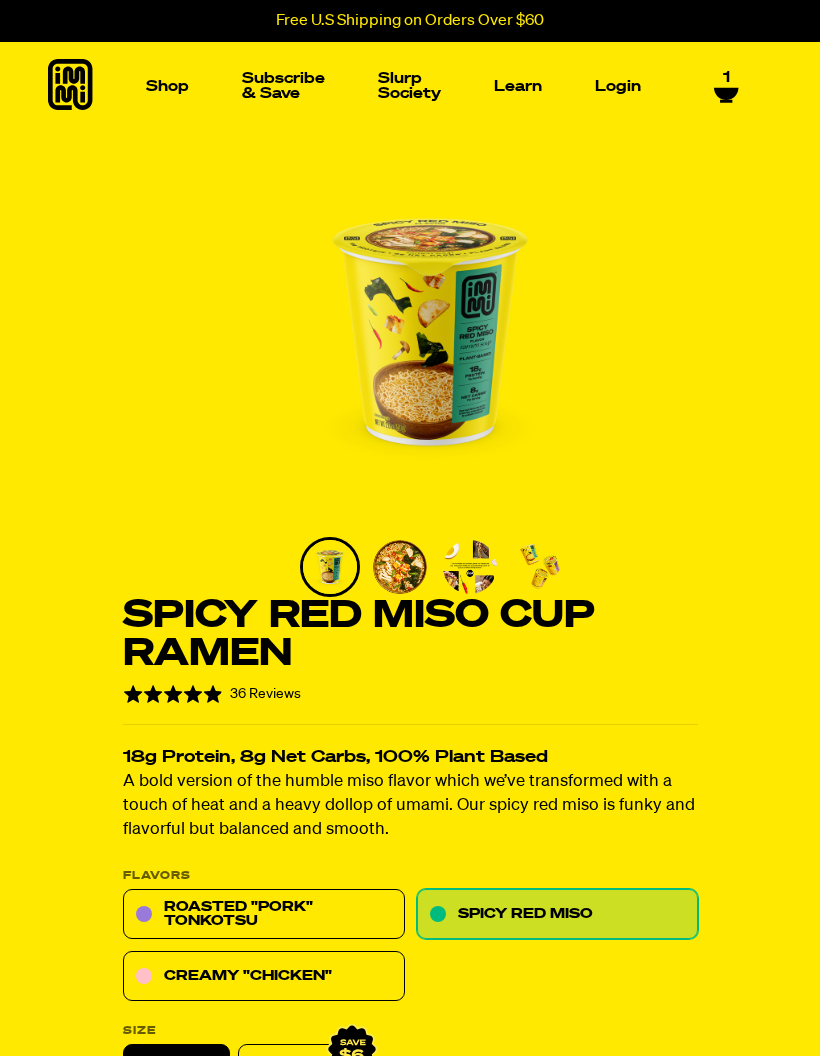 click at bounding box center [309, 236] 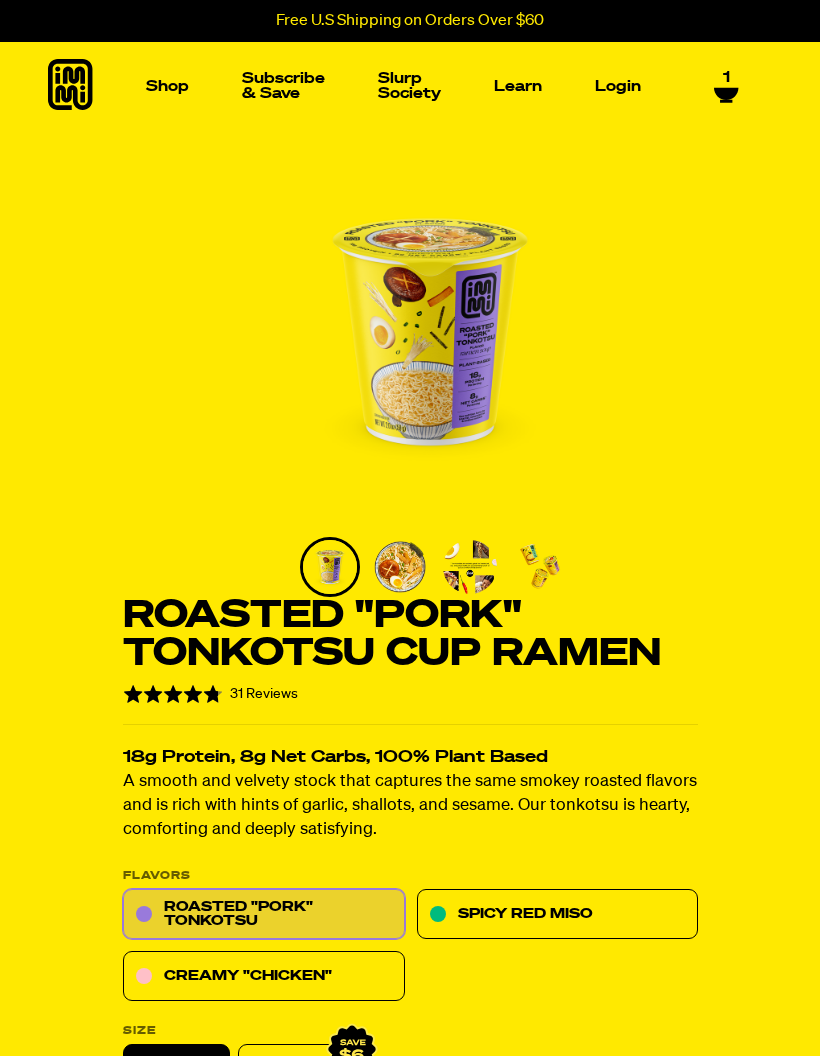 scroll, scrollTop: 0, scrollLeft: 0, axis: both 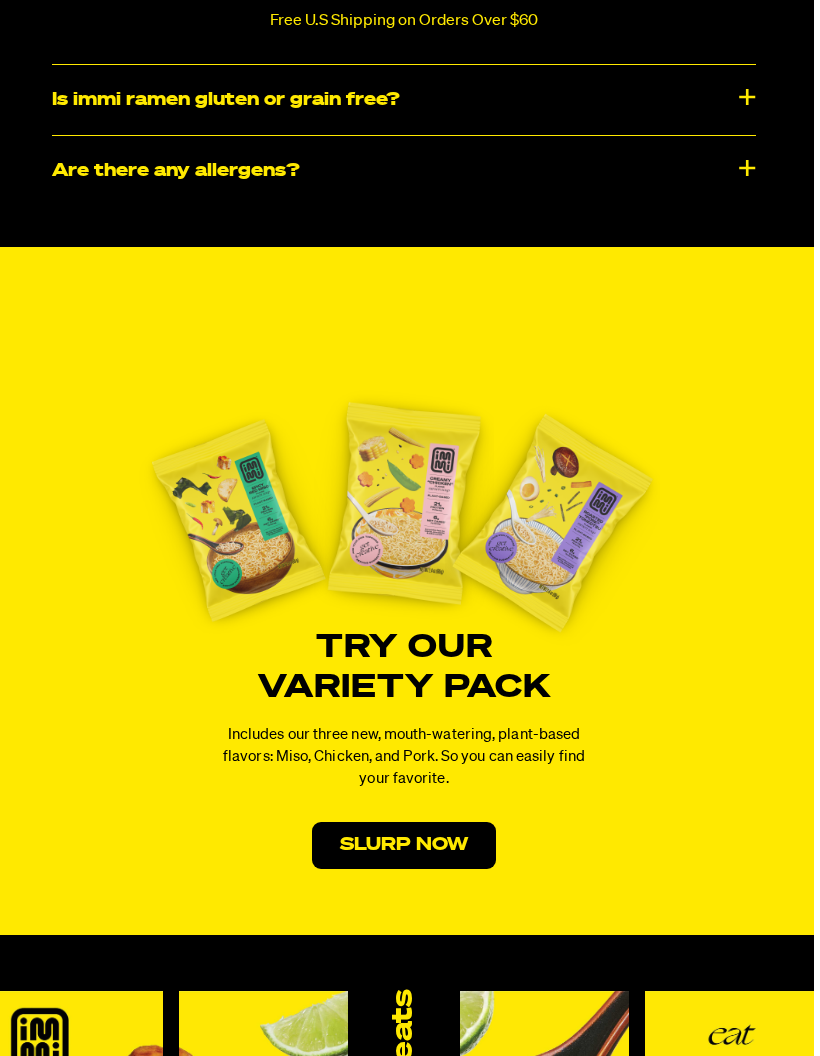 click on "Slurp Now" at bounding box center [404, 846] 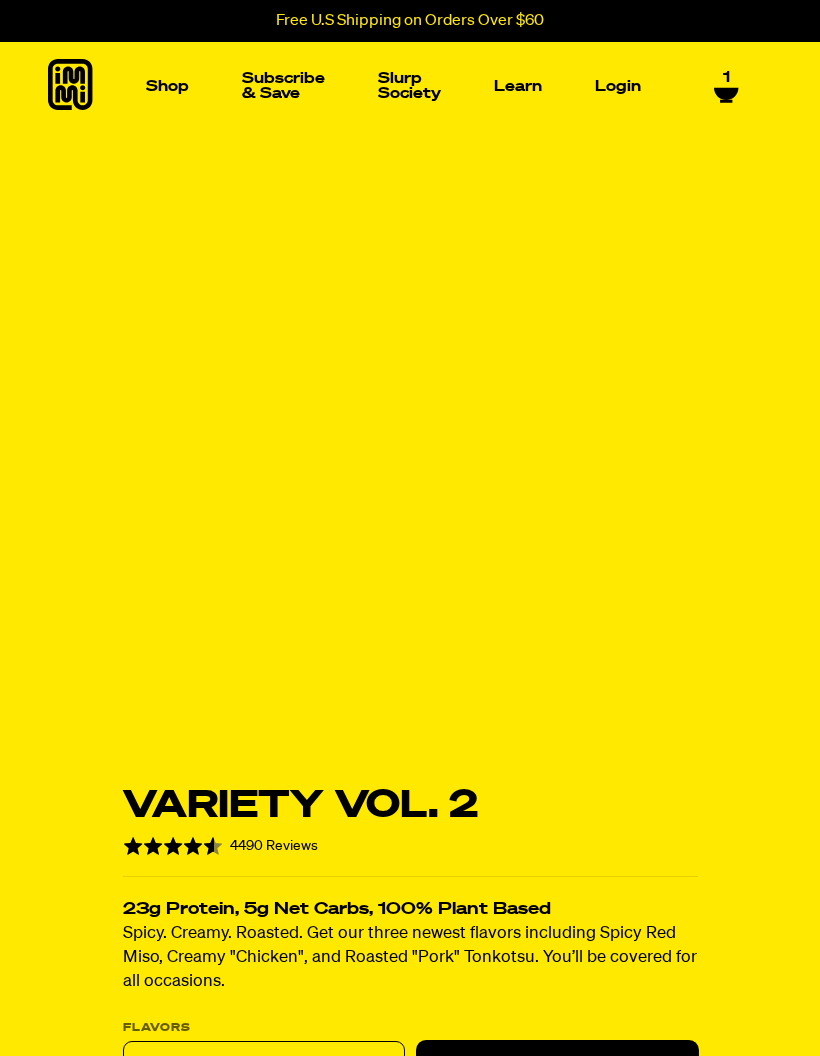 scroll, scrollTop: 0, scrollLeft: 0, axis: both 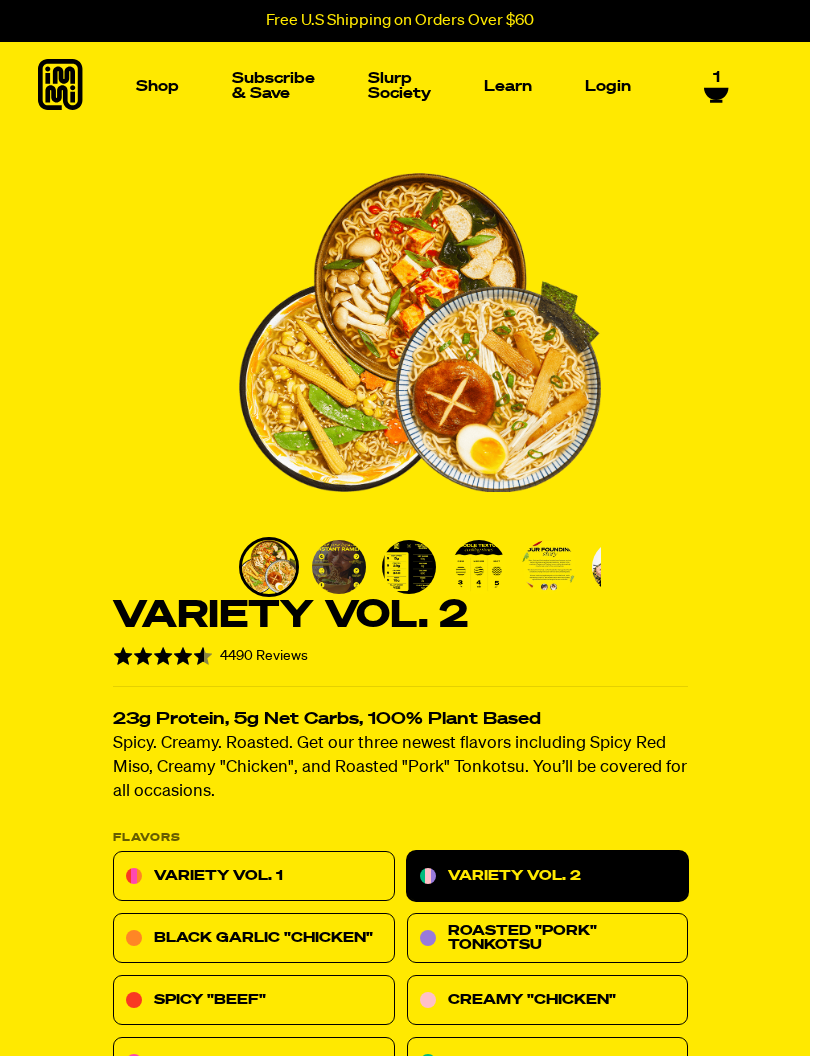 click on "1" at bounding box center [716, 78] 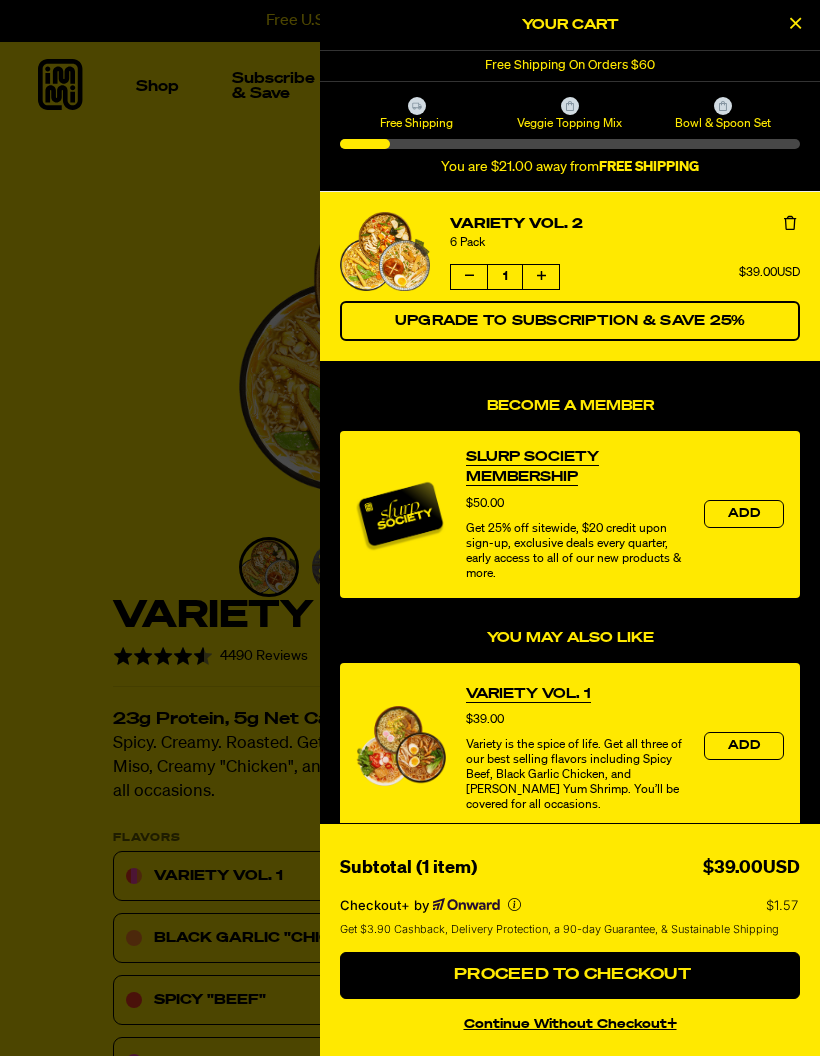 click on "Proceed to Checkout" at bounding box center (570, 976) 